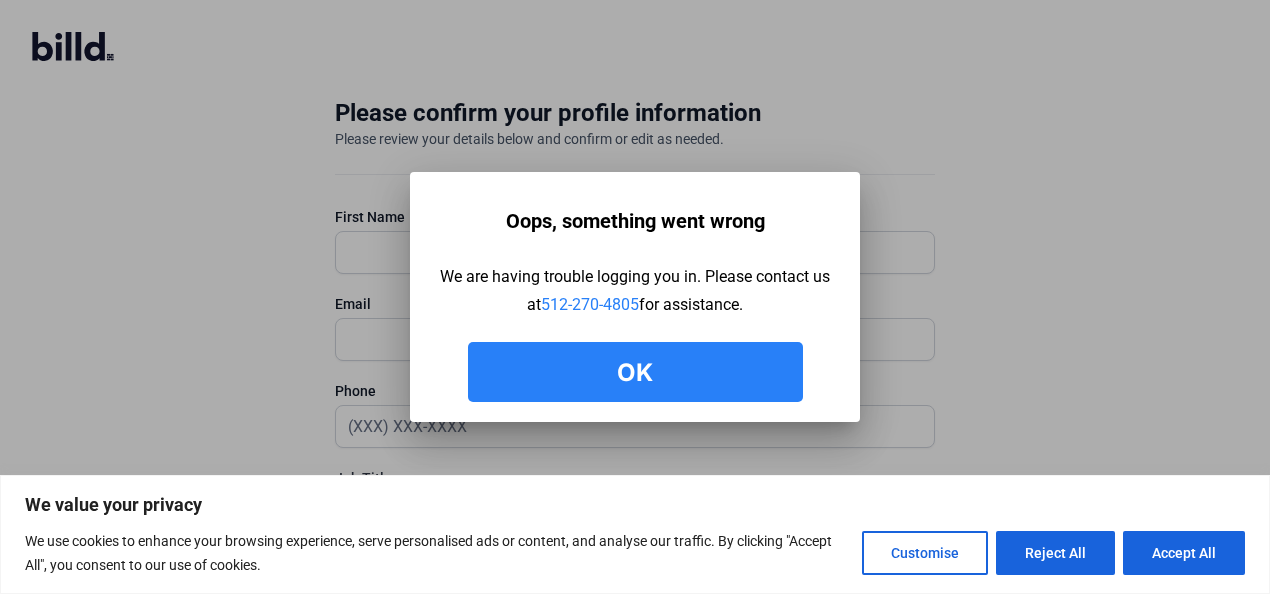 scroll, scrollTop: 0, scrollLeft: 0, axis: both 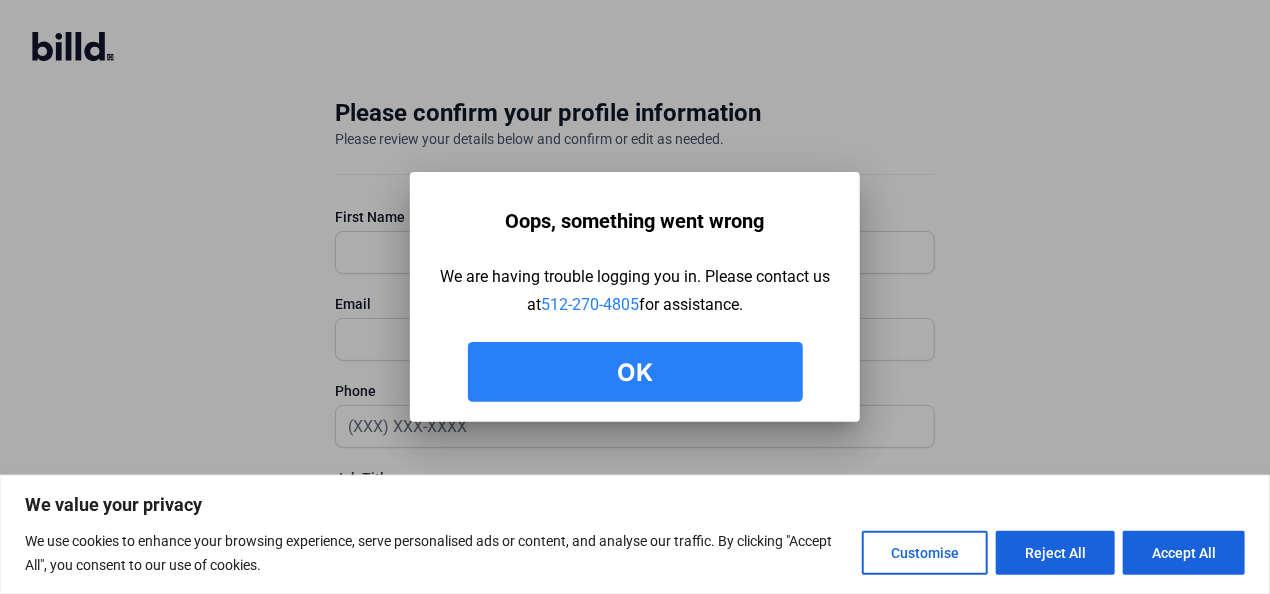 click on "Ok" at bounding box center (635, 372) 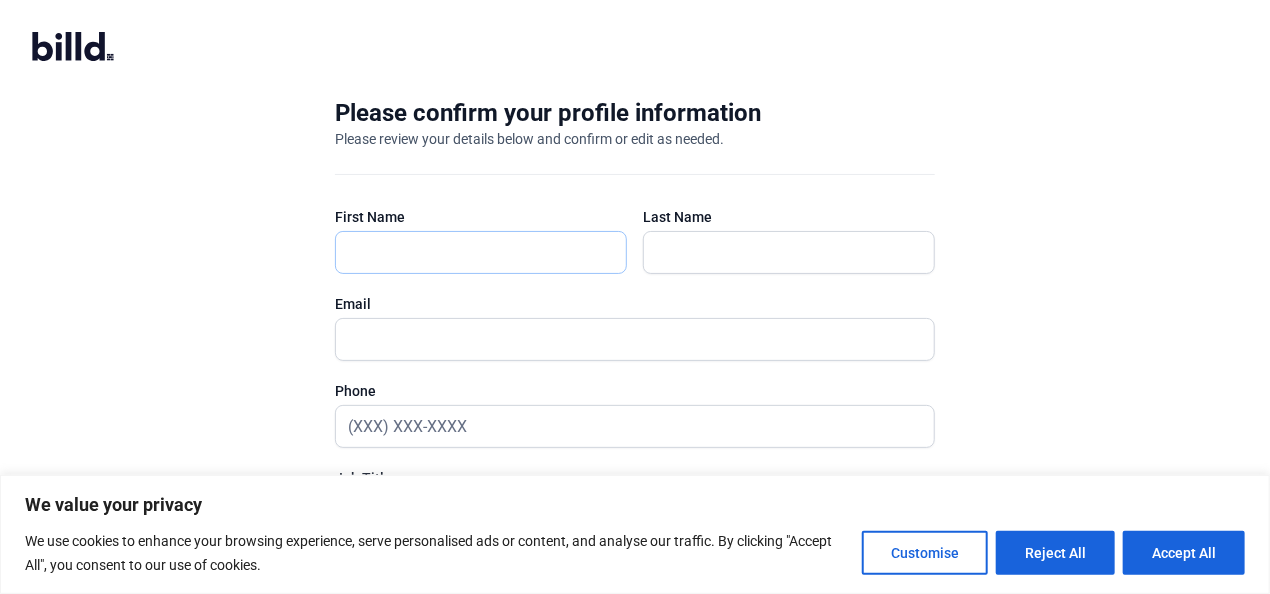 click at bounding box center (481, 252) 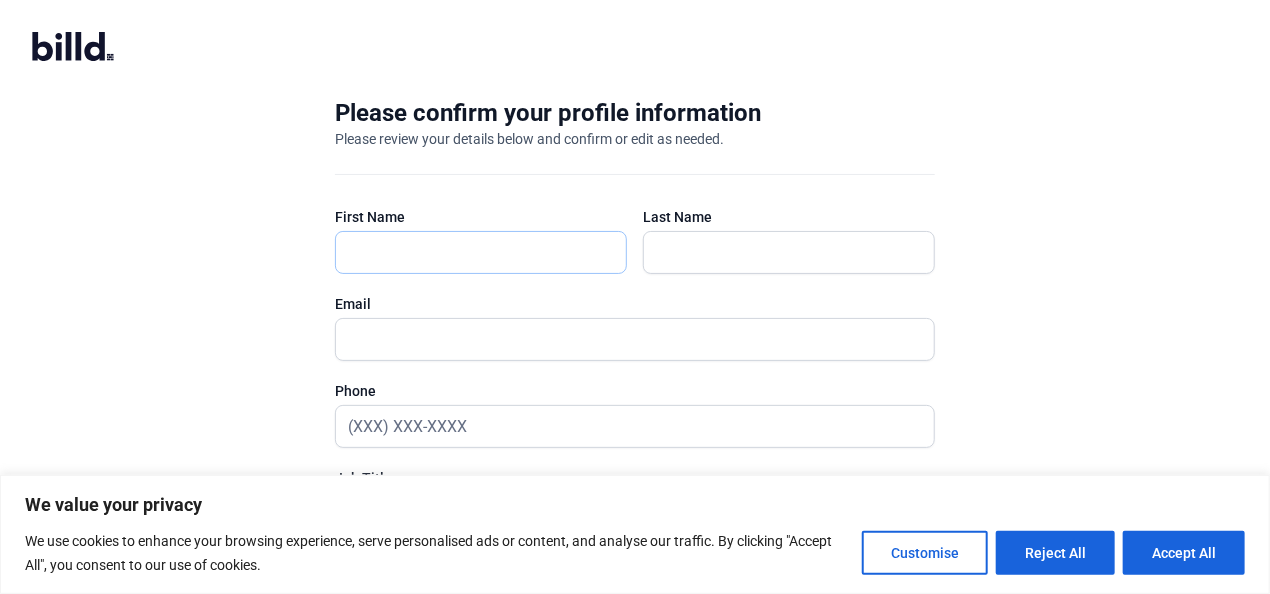 type on "[NAME]" 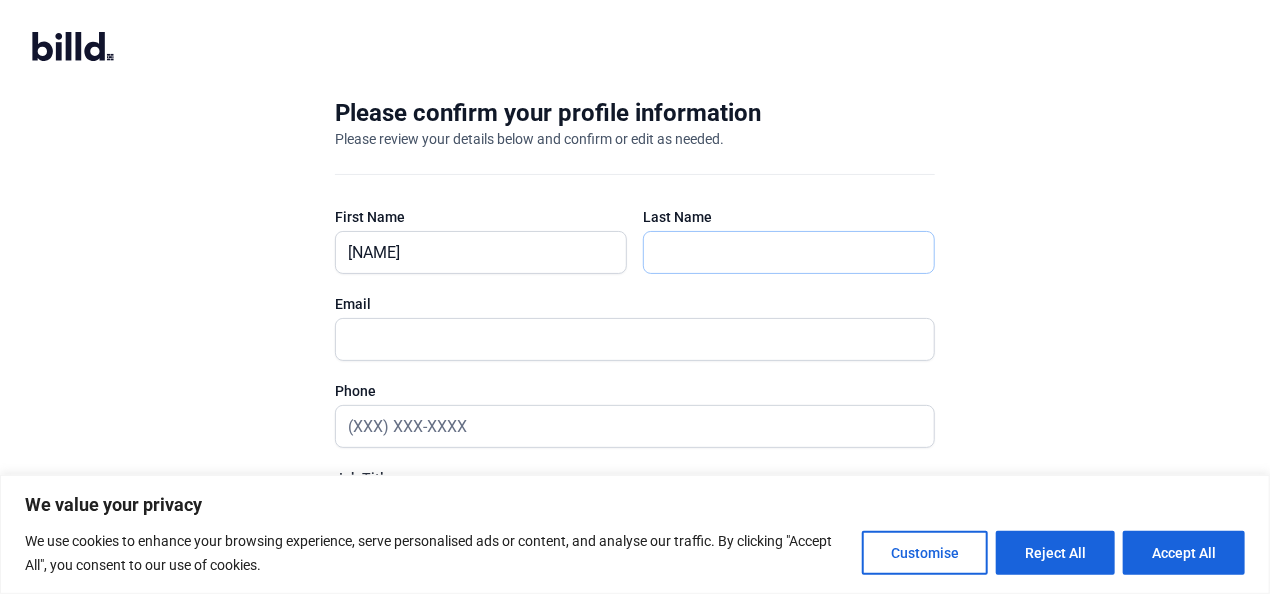 type on "[LAST]" 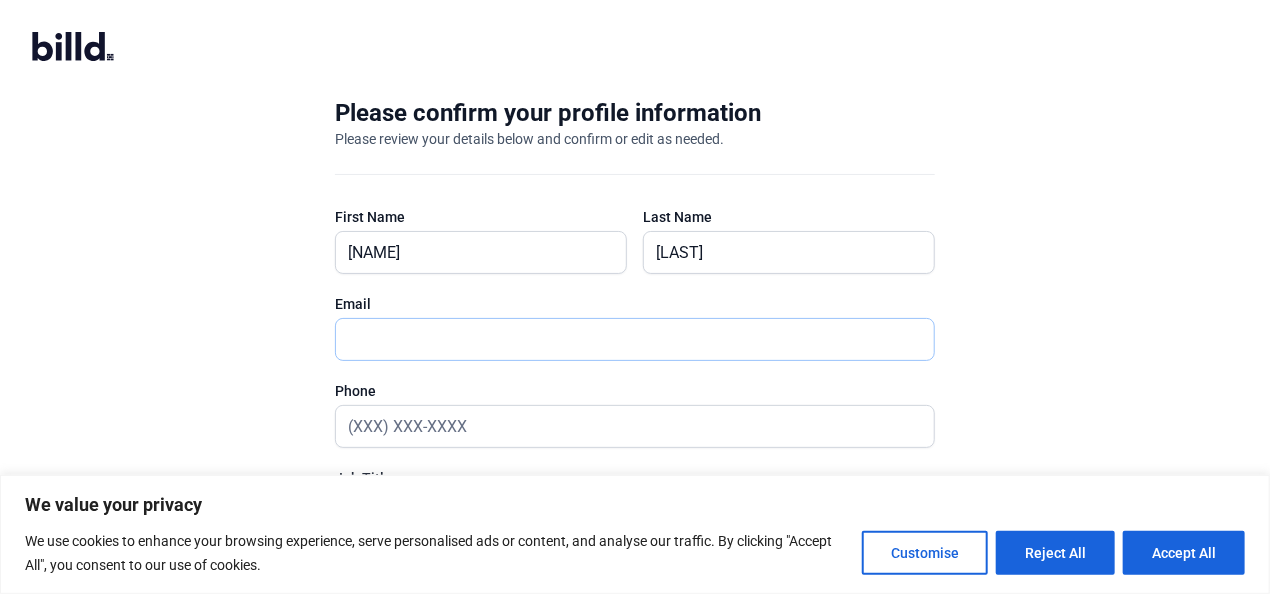 type on "[EMAIL]@[DOMAIN].com" 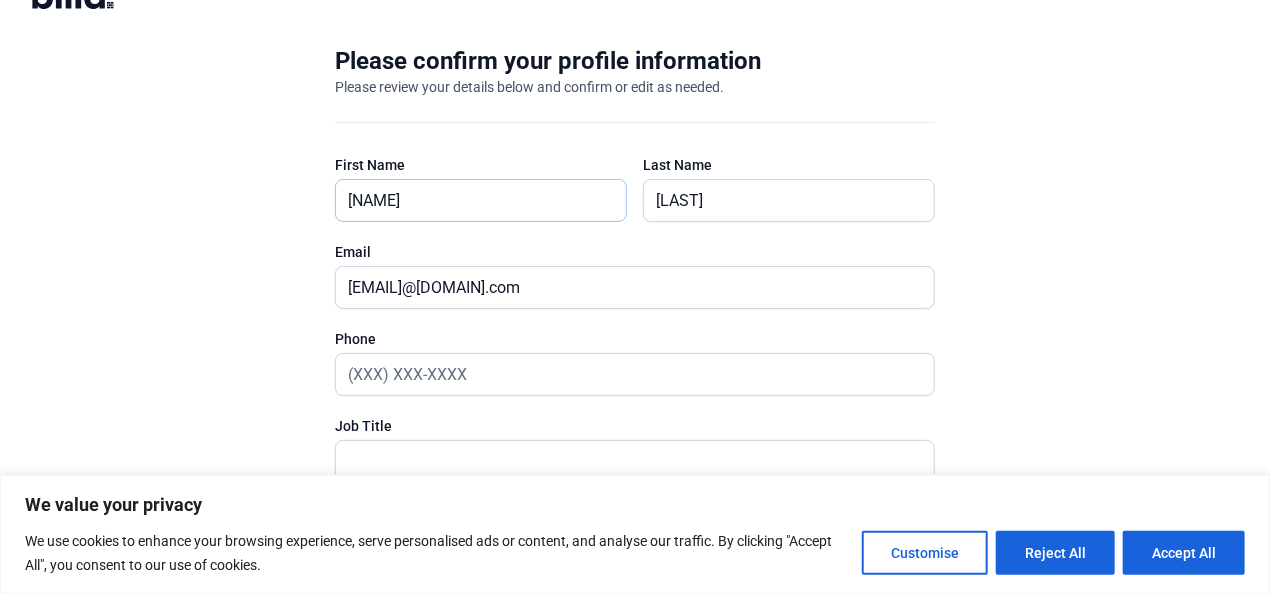 scroll, scrollTop: 141, scrollLeft: 0, axis: vertical 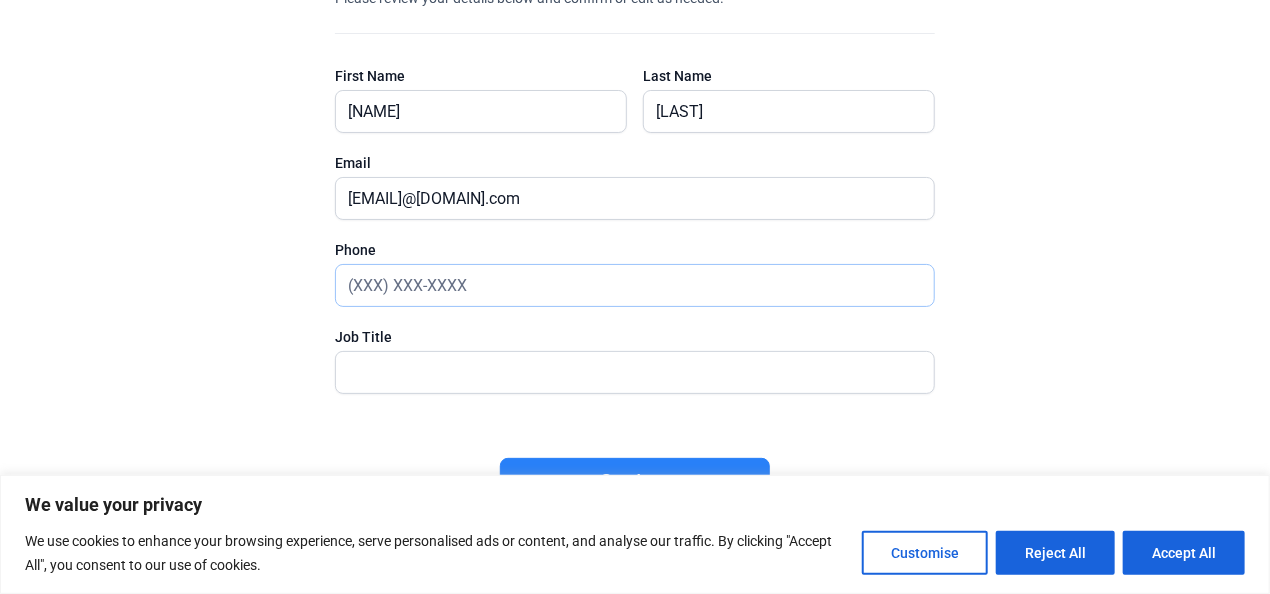 click at bounding box center (635, 285) 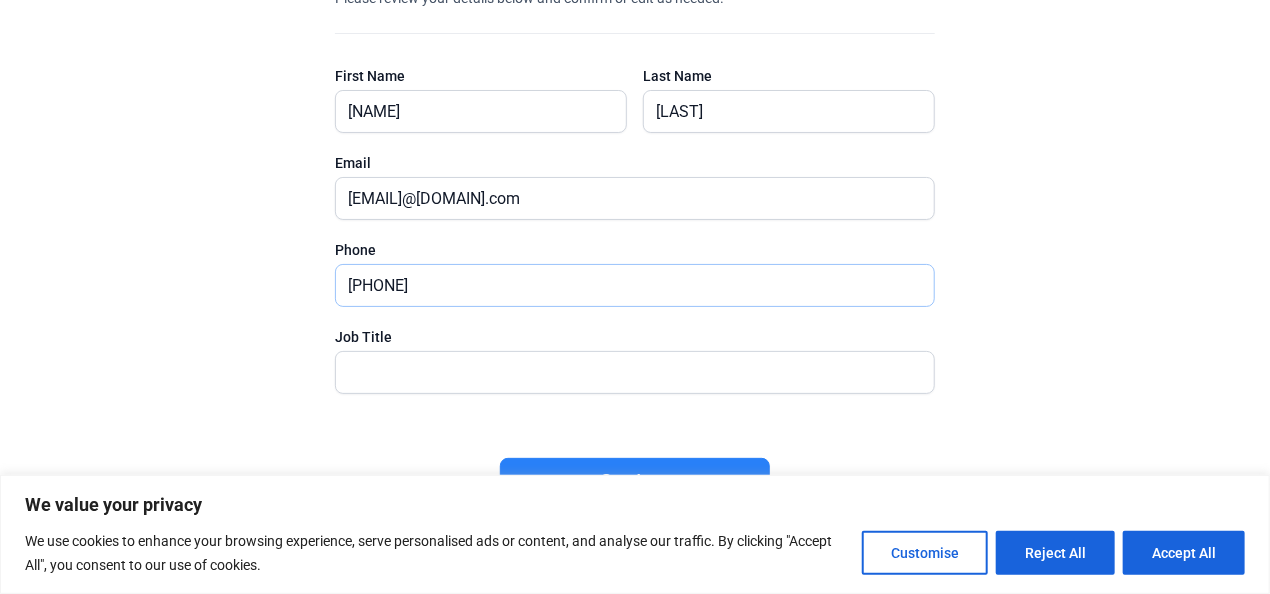 type on "[PHONE]" 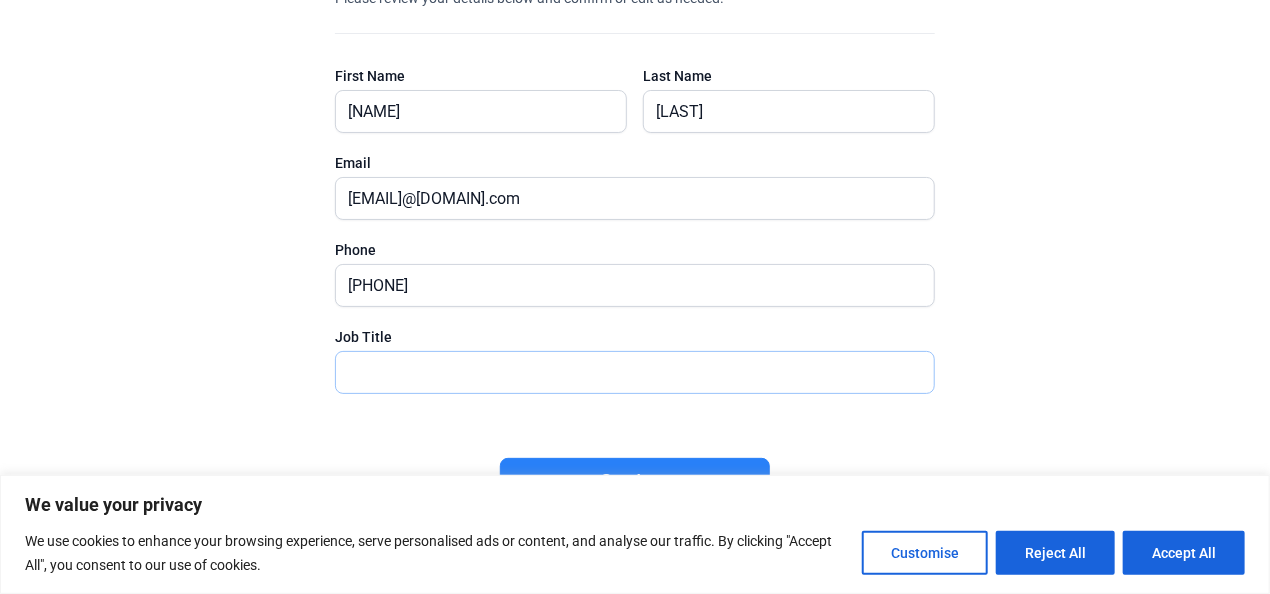click at bounding box center [635, 372] 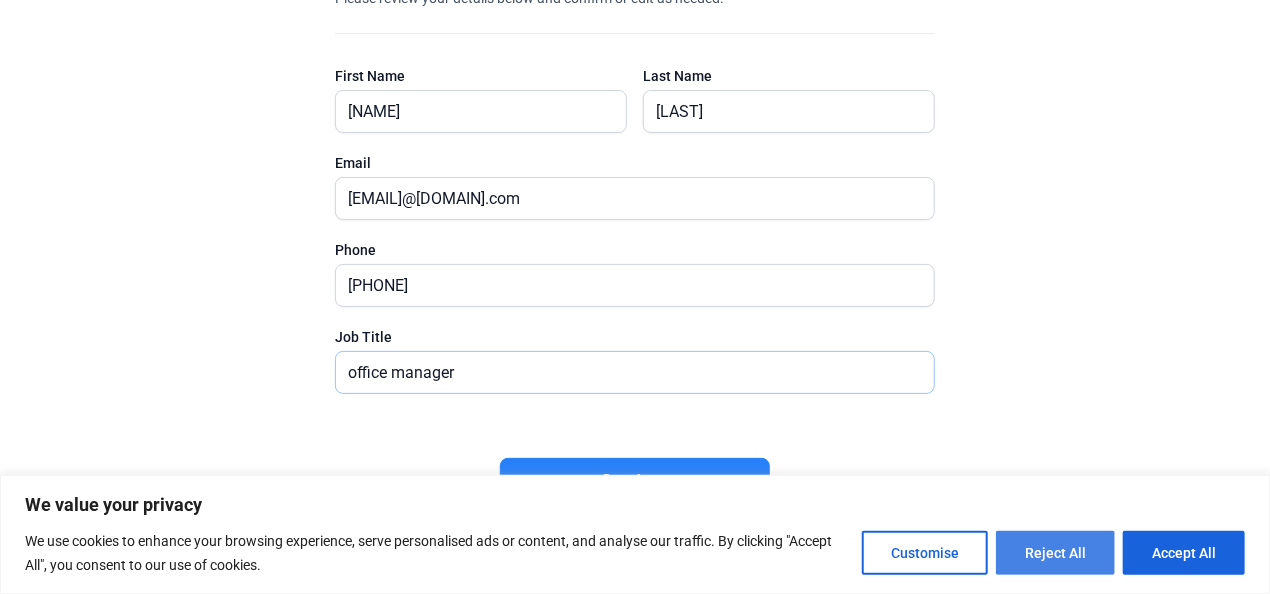 type on "office manager" 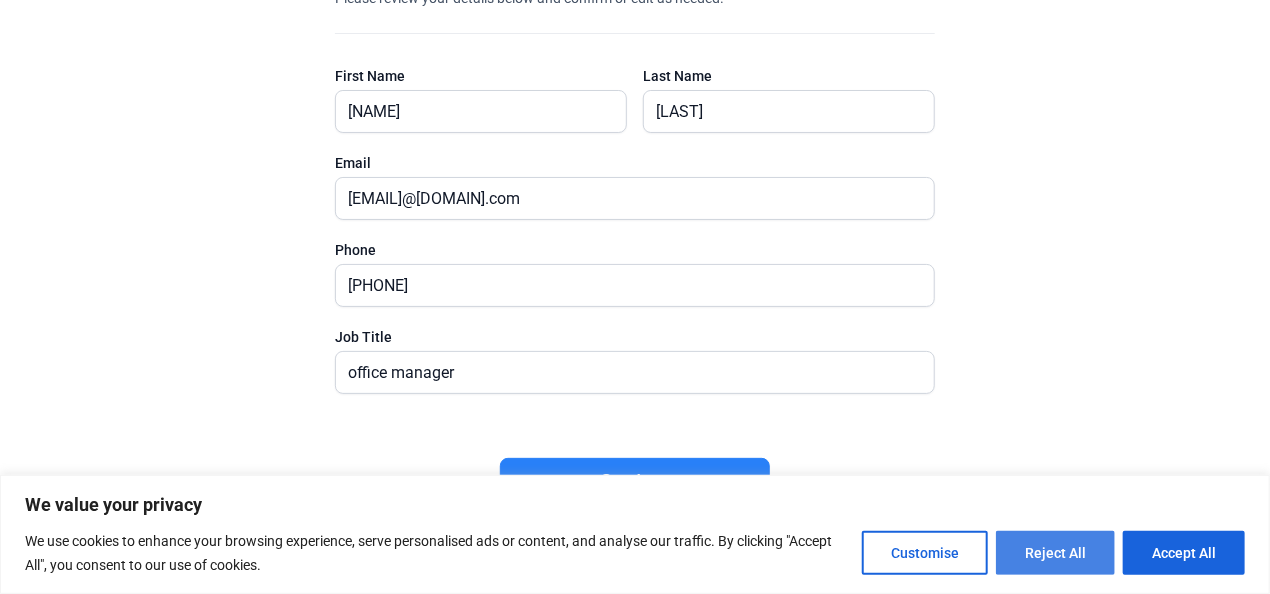 click on "Reject All" at bounding box center [1055, 553] 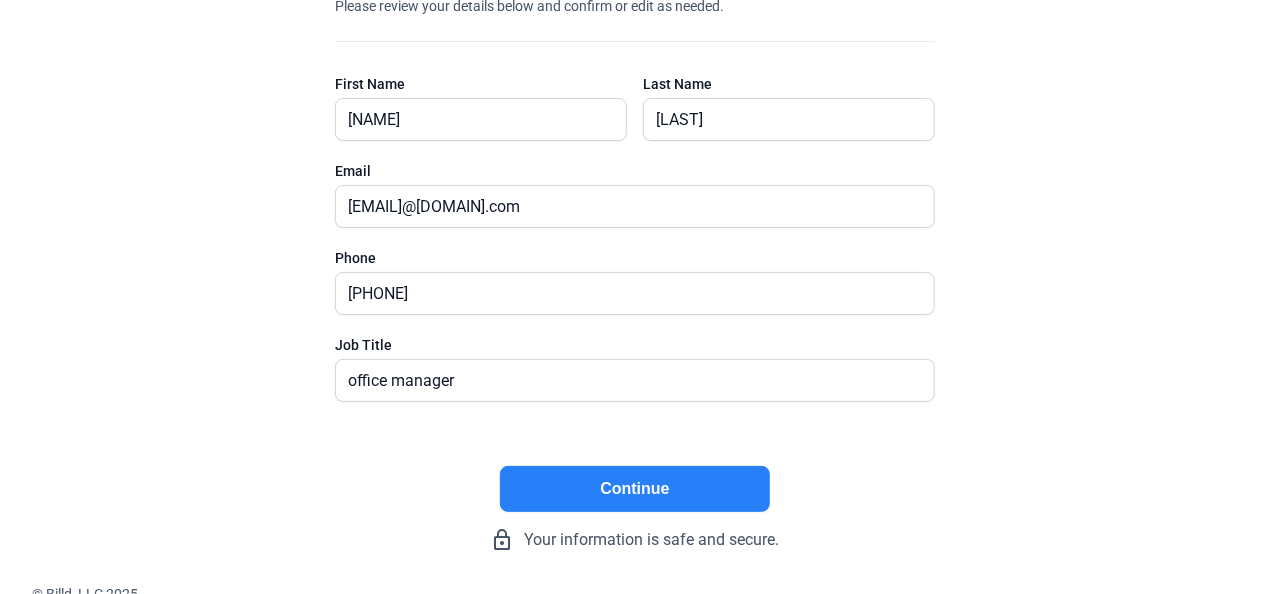 scroll, scrollTop: 141, scrollLeft: 0, axis: vertical 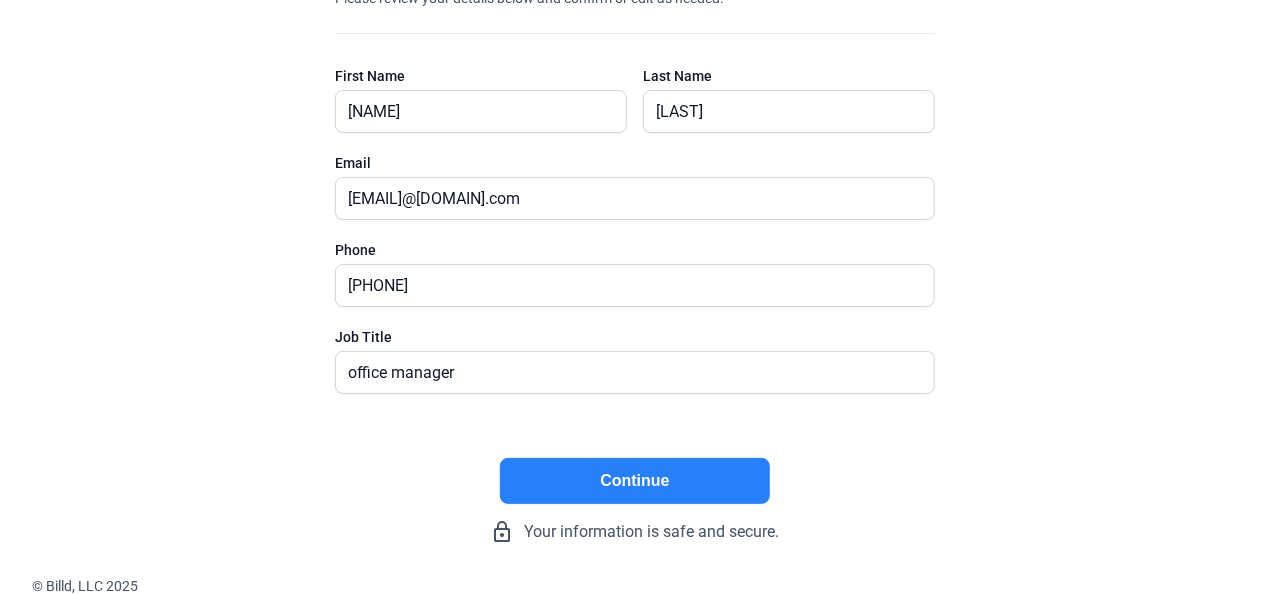 click on "Continue" 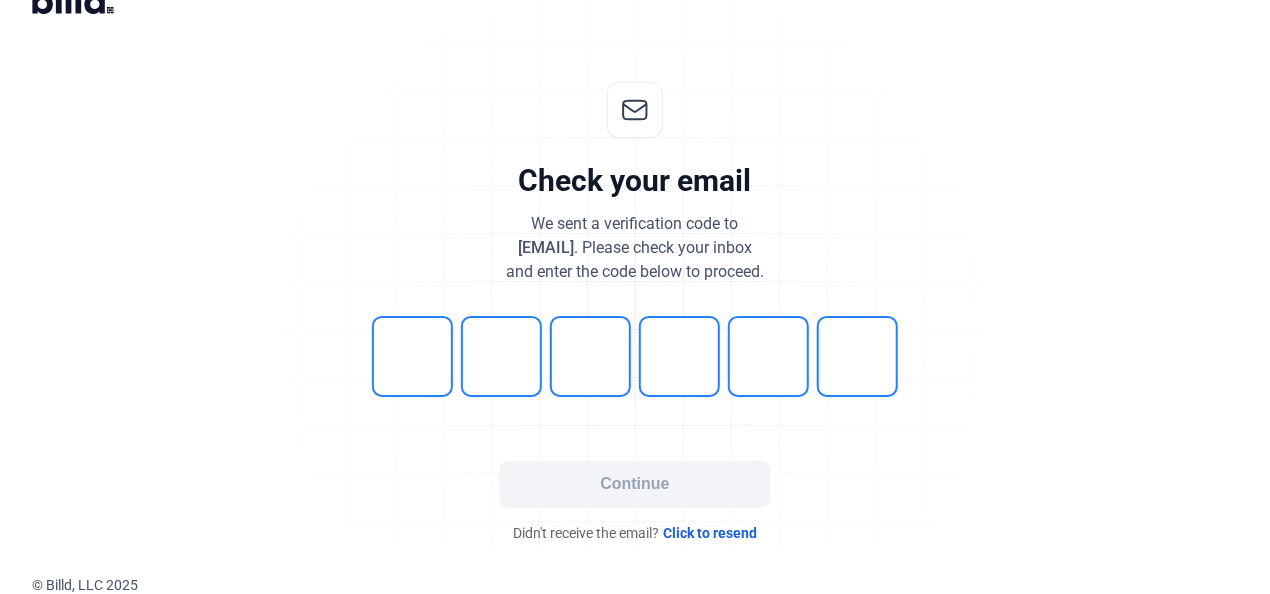 scroll, scrollTop: 0, scrollLeft: 0, axis: both 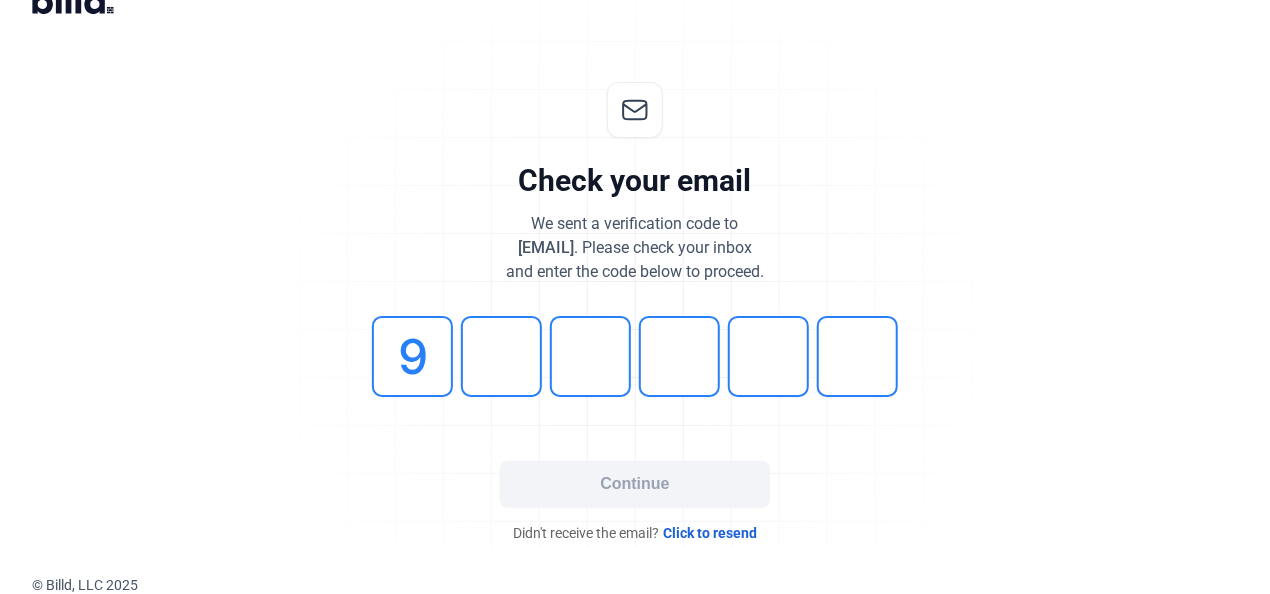 type on "9" 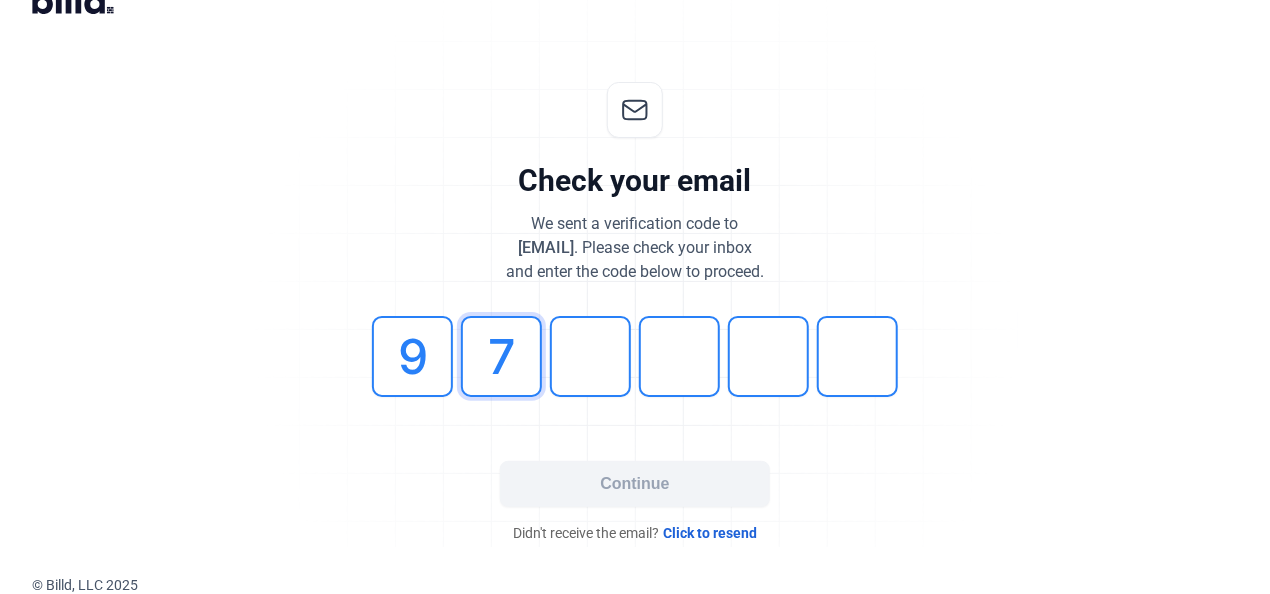 type on "7" 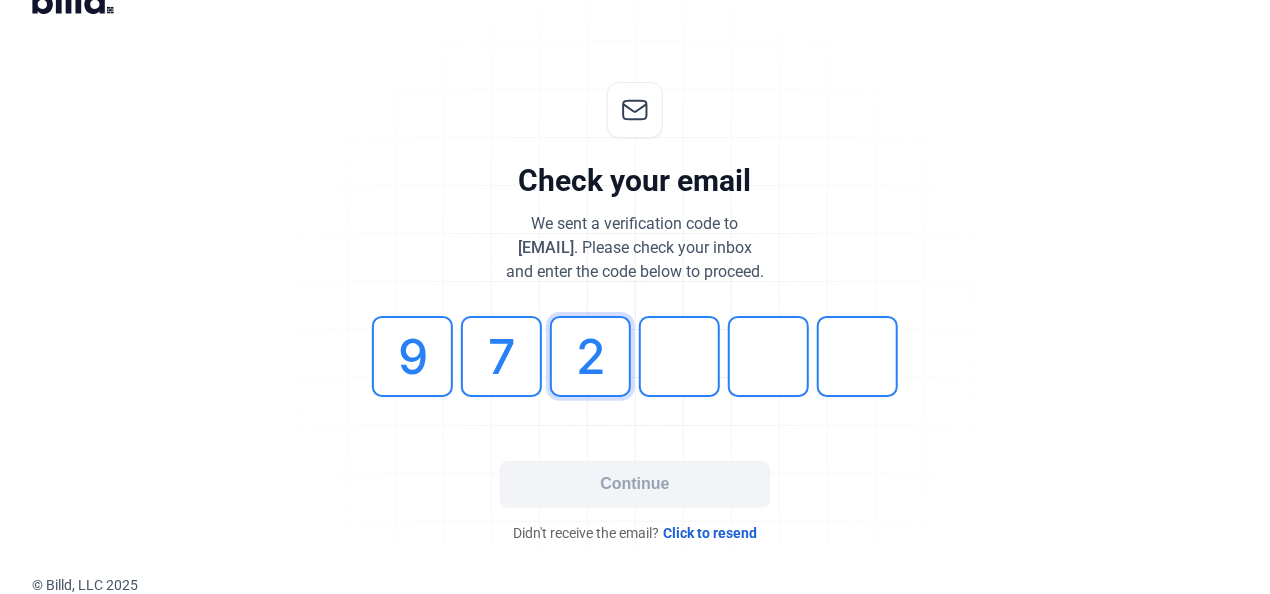 type on "2" 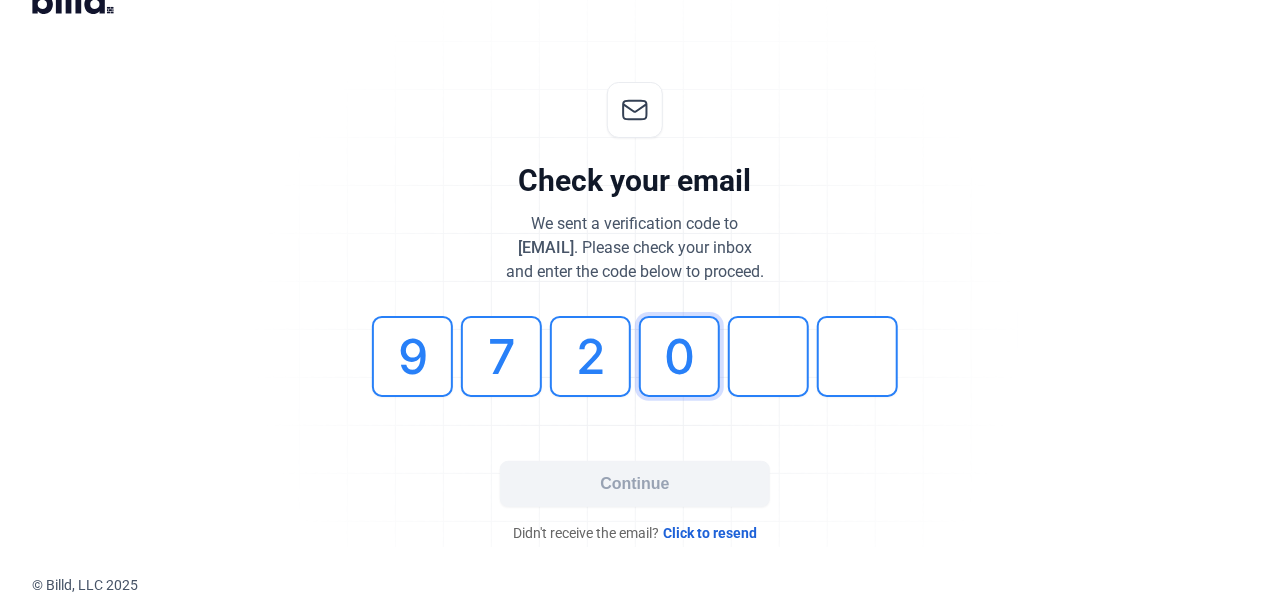 type on "0" 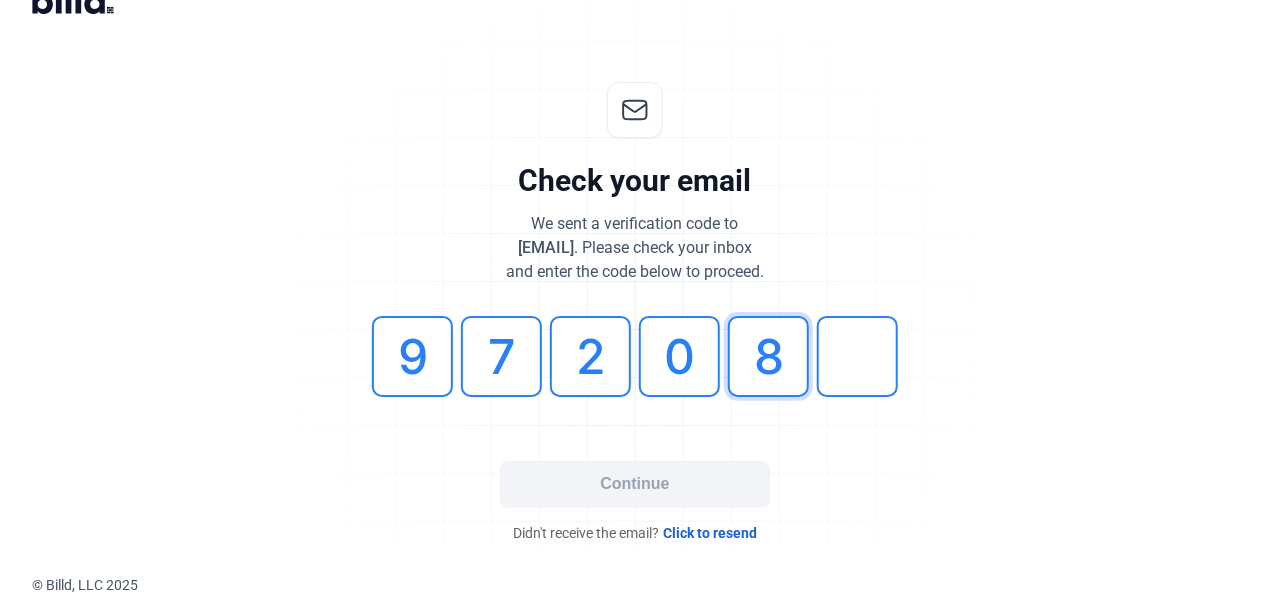 type on "8" 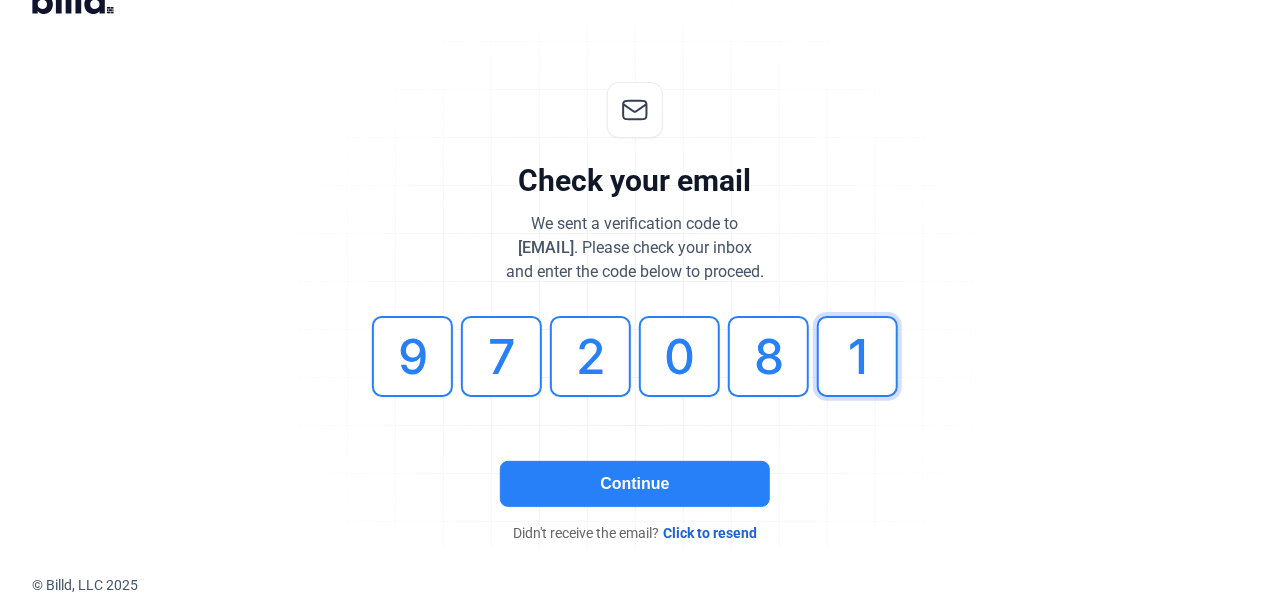 type on "1" 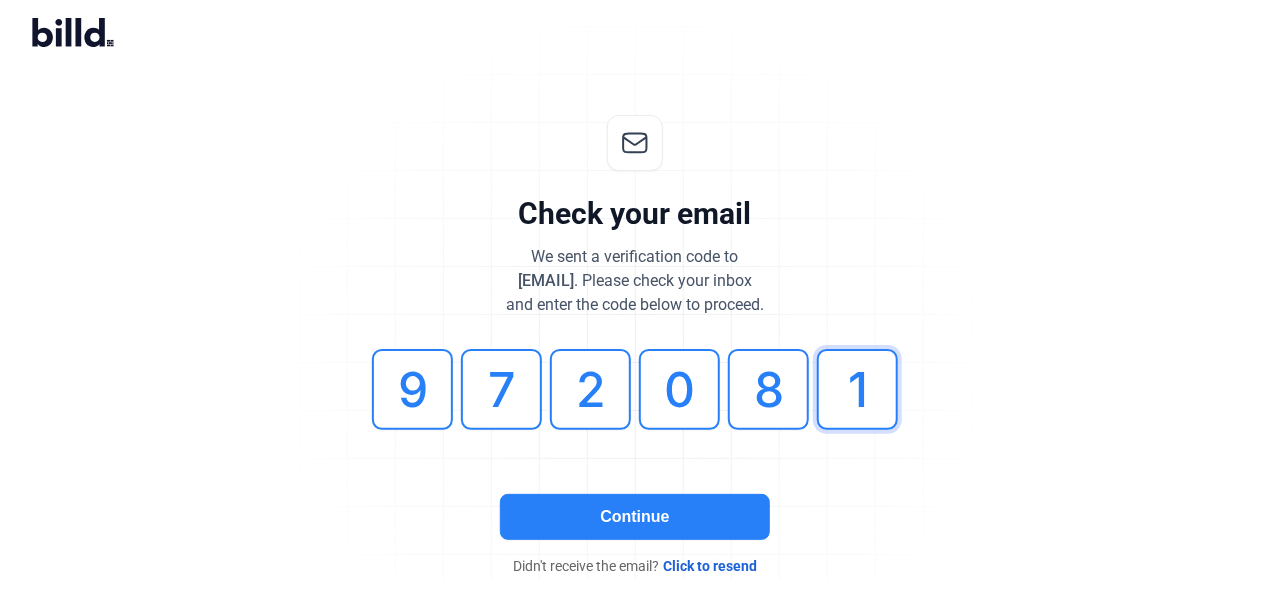 scroll, scrollTop: 0, scrollLeft: 0, axis: both 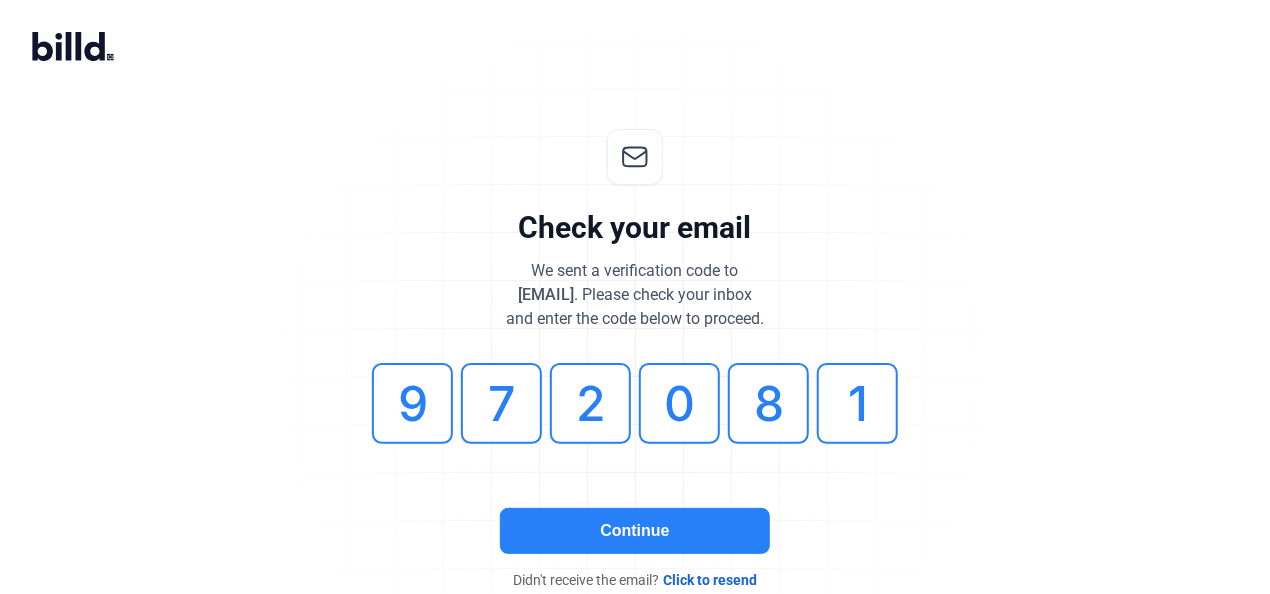 click on "Continue" 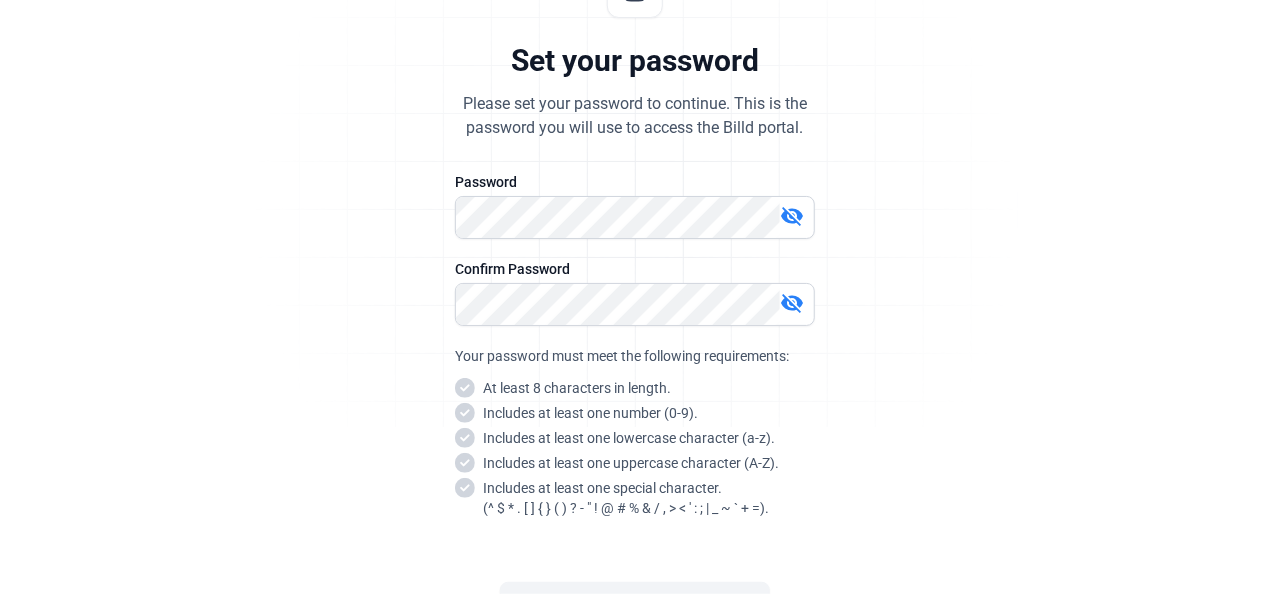 scroll, scrollTop: 200, scrollLeft: 0, axis: vertical 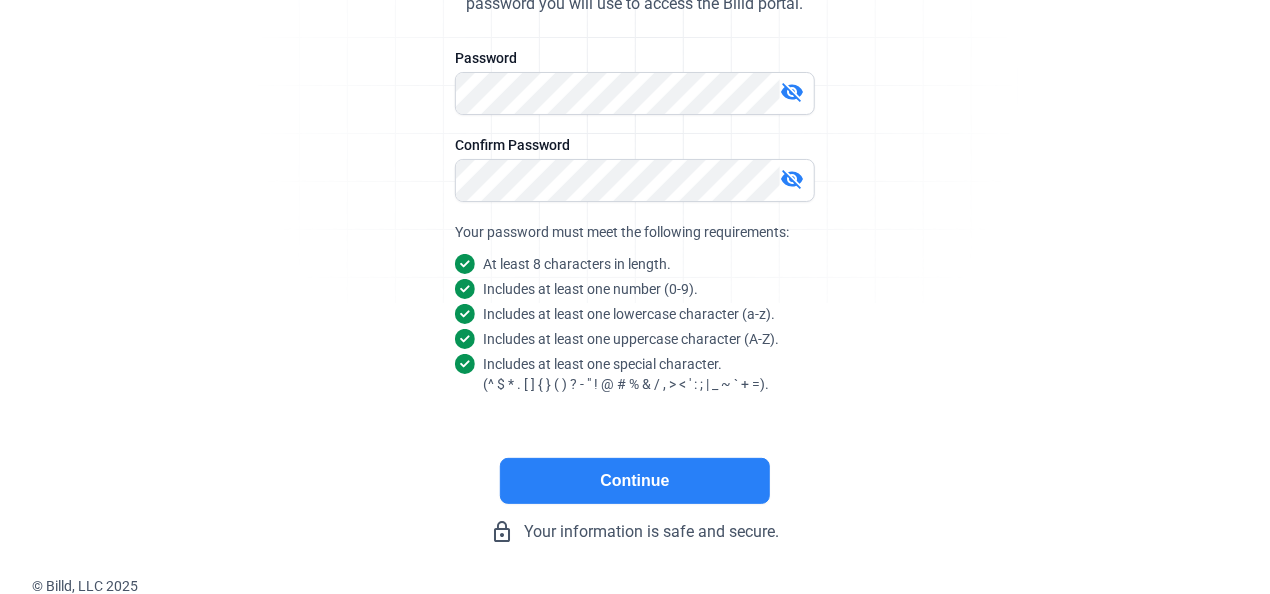 click on "visibility_off" at bounding box center [792, 179] 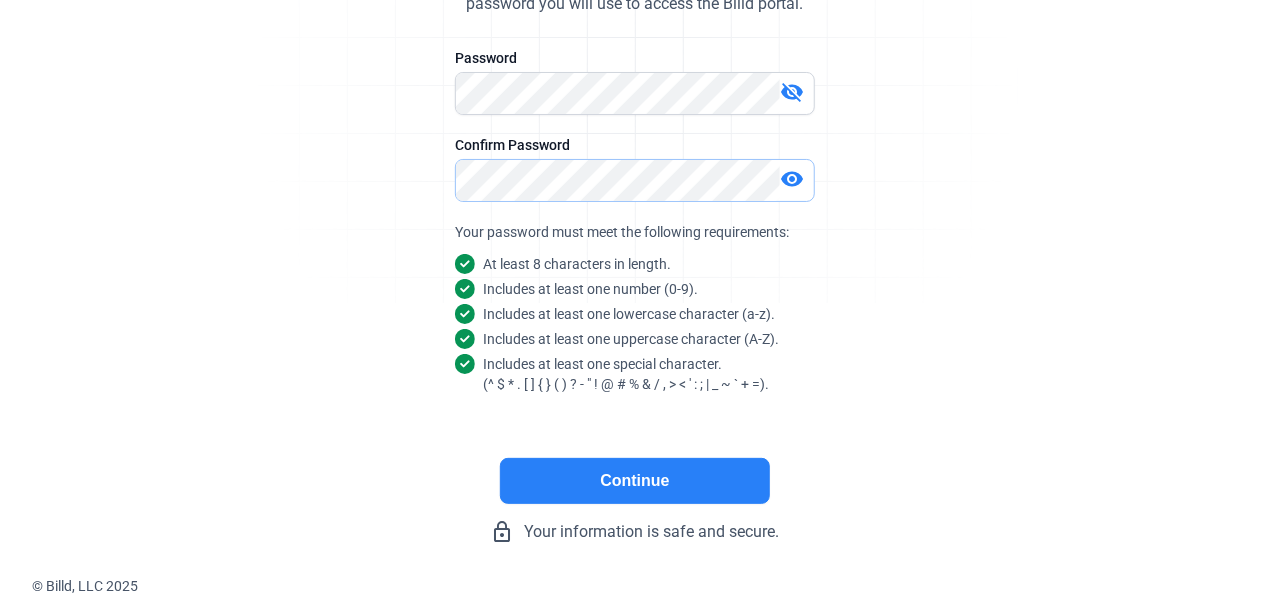 click on "Set your password  Please set your password to continue. This is the  password you will use to access the Billd portal.   Password   visibility_off   Confirm Password   visibility  Your password must meet the following requirements: At least 8 characters in length. Includes at least one number (0-9). Includes at least one lowercase character (a-z). Includes at least one uppercase character (A-Z). Includes at least one special character.   (^ $ * . [ ] { } ( ) ? - " ! @ # % & / , > < ' : ; | _ ~ ` + =).  Continue  lock_outline  Your information is safe and secure." 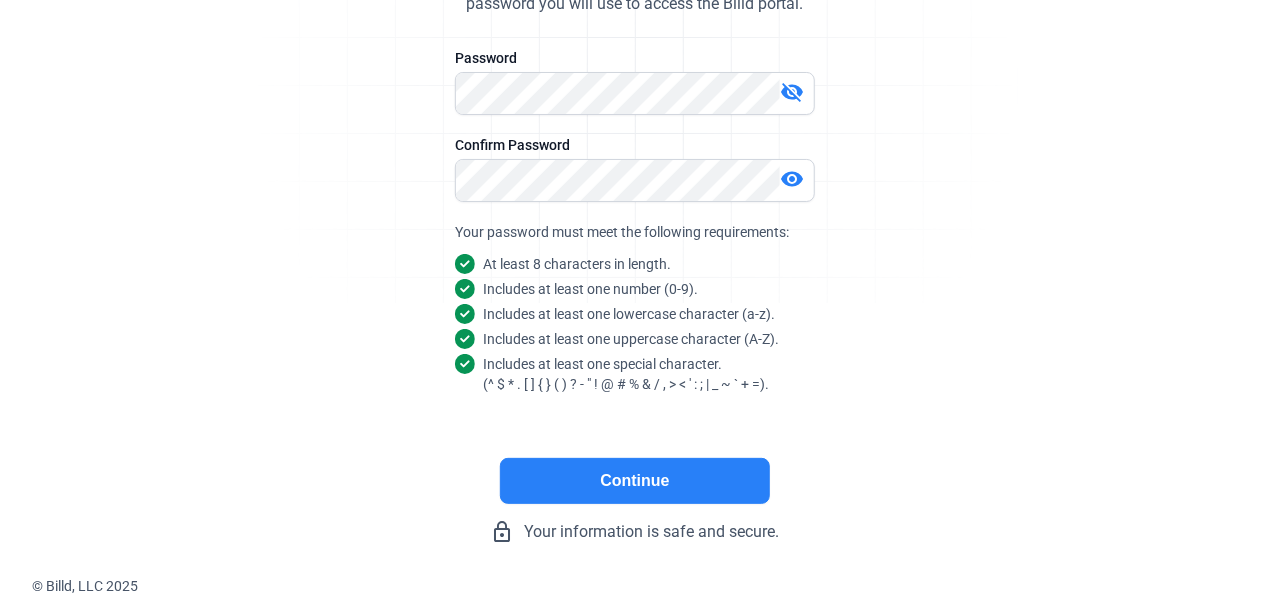 click on "Continue" 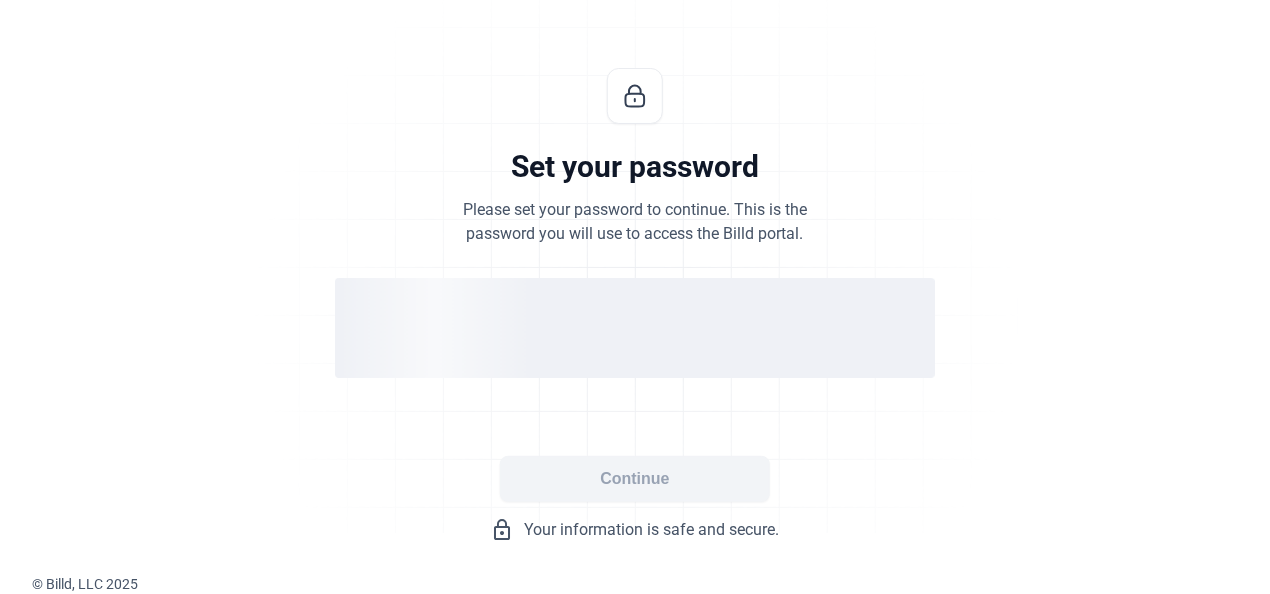scroll, scrollTop: 60, scrollLeft: 0, axis: vertical 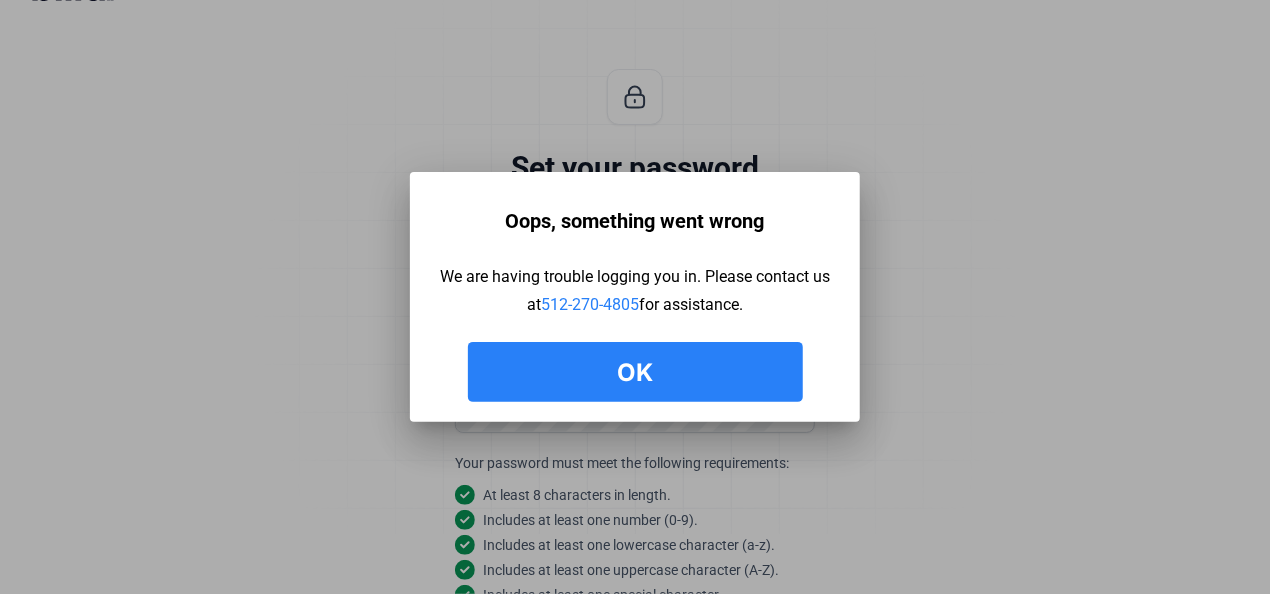 click on "Ok" at bounding box center (635, 372) 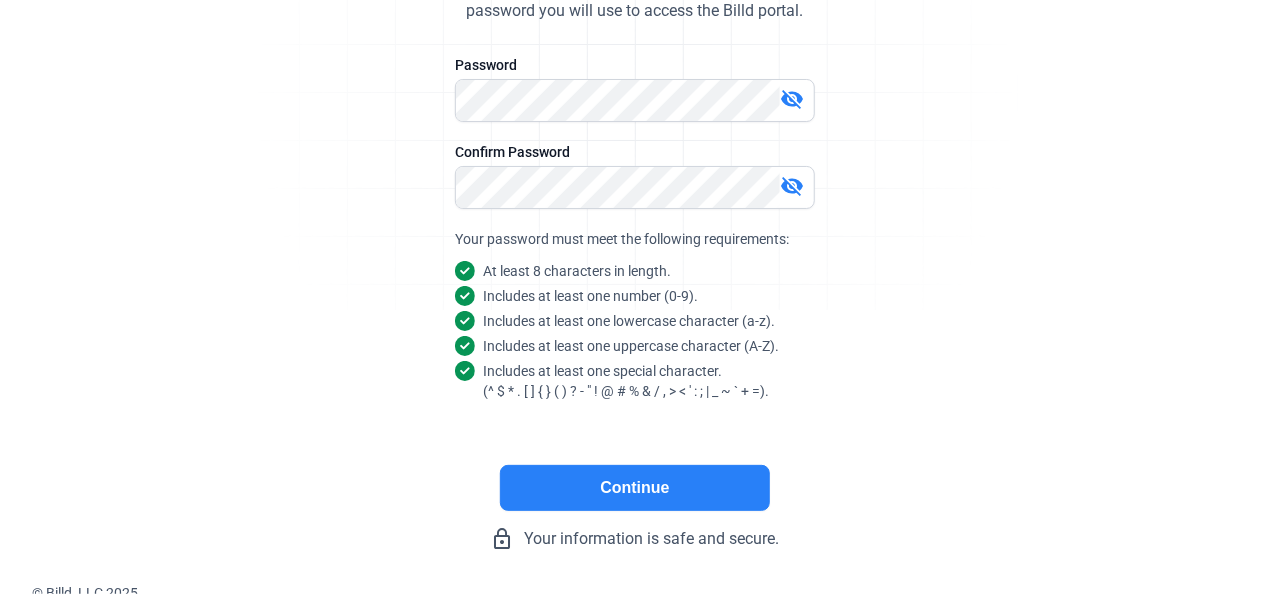 scroll, scrollTop: 291, scrollLeft: 0, axis: vertical 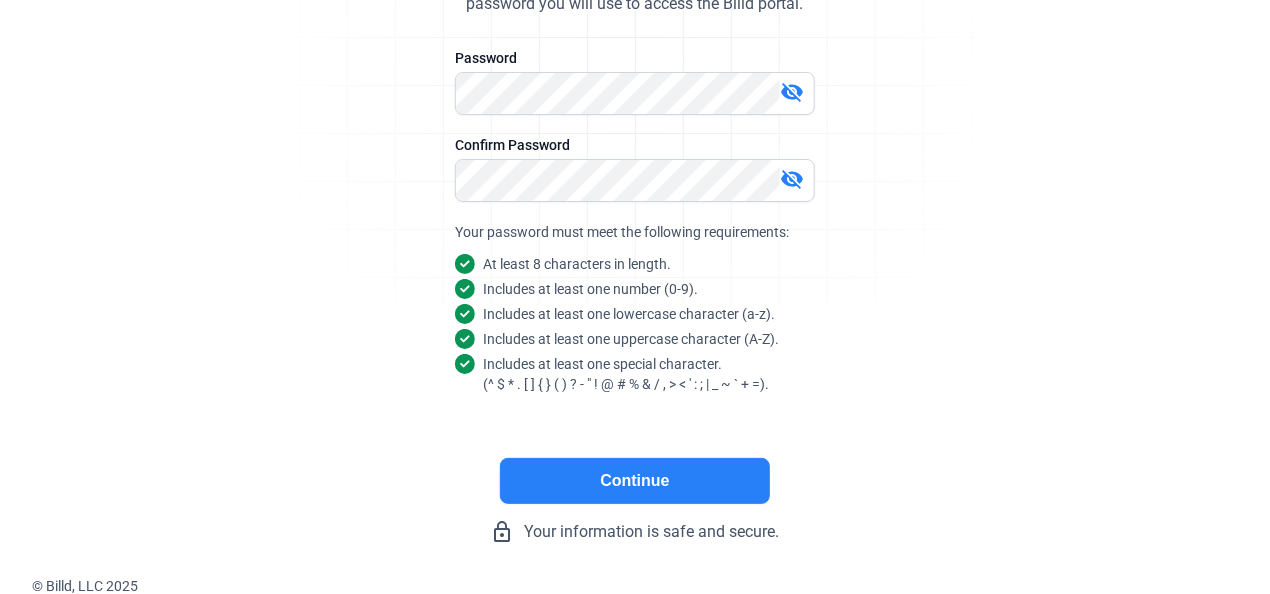 click on "Continue" 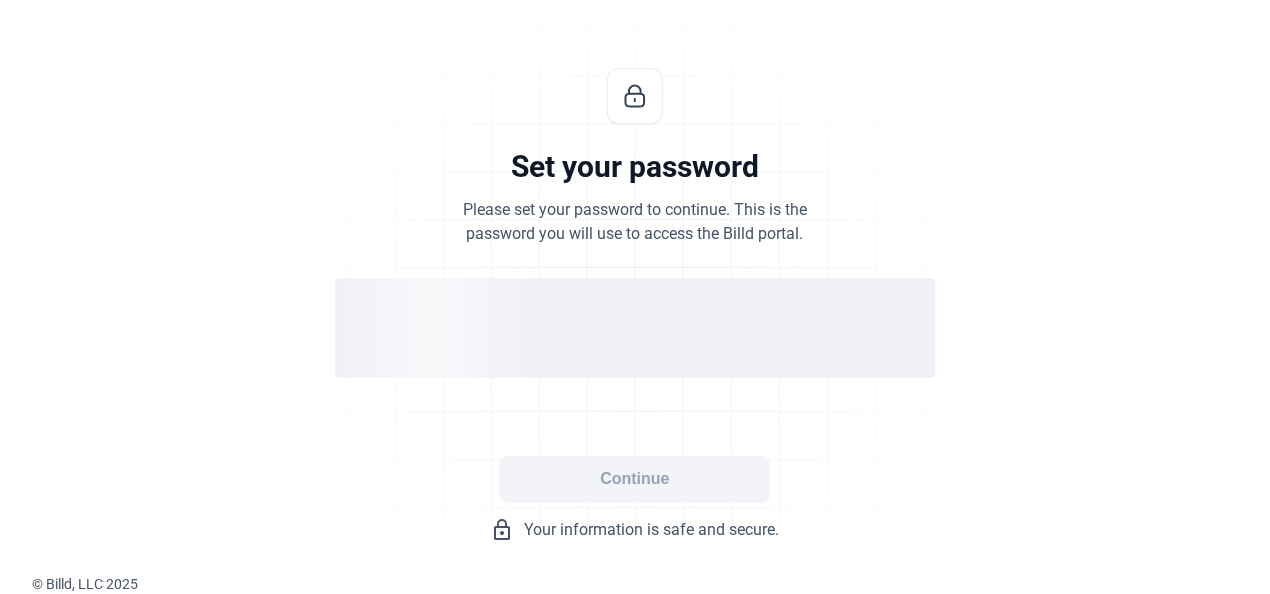 scroll, scrollTop: 60, scrollLeft: 0, axis: vertical 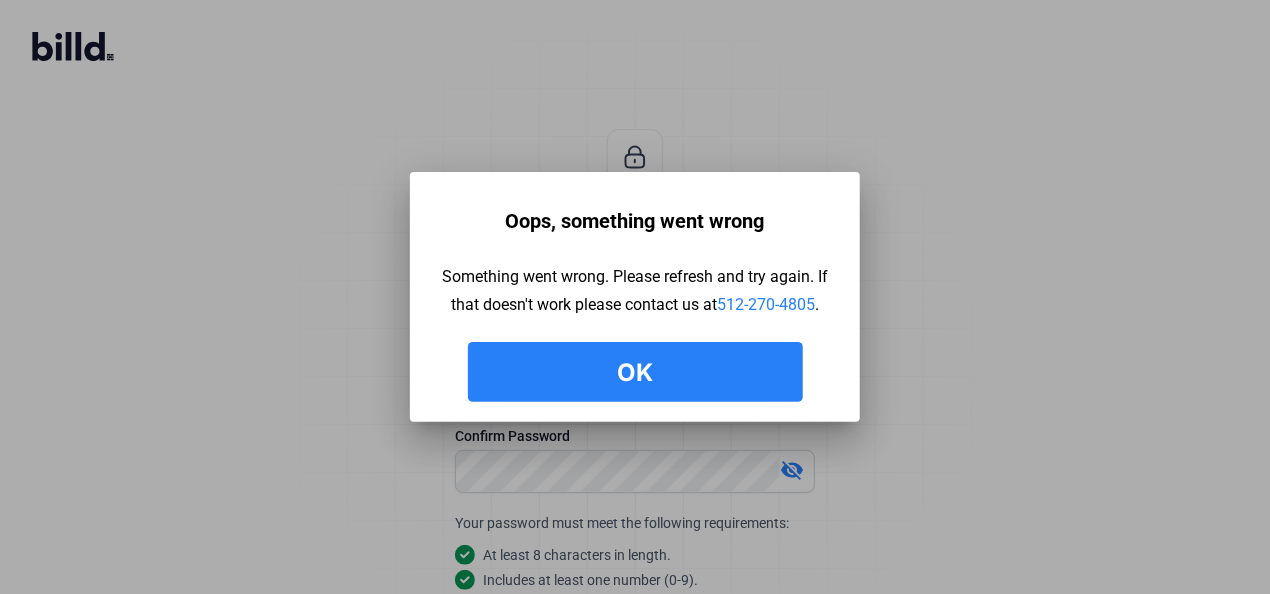 drag, startPoint x: 503, startPoint y: 219, endPoint x: 822, endPoint y: 335, distance: 339.4363 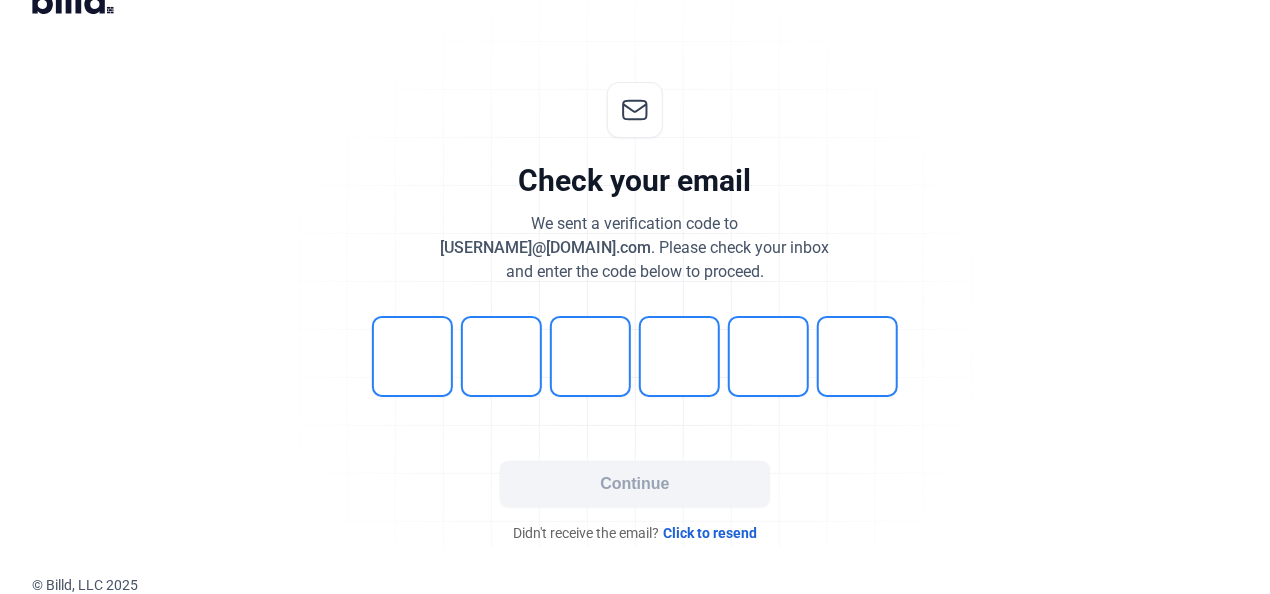 scroll, scrollTop: 0, scrollLeft: 0, axis: both 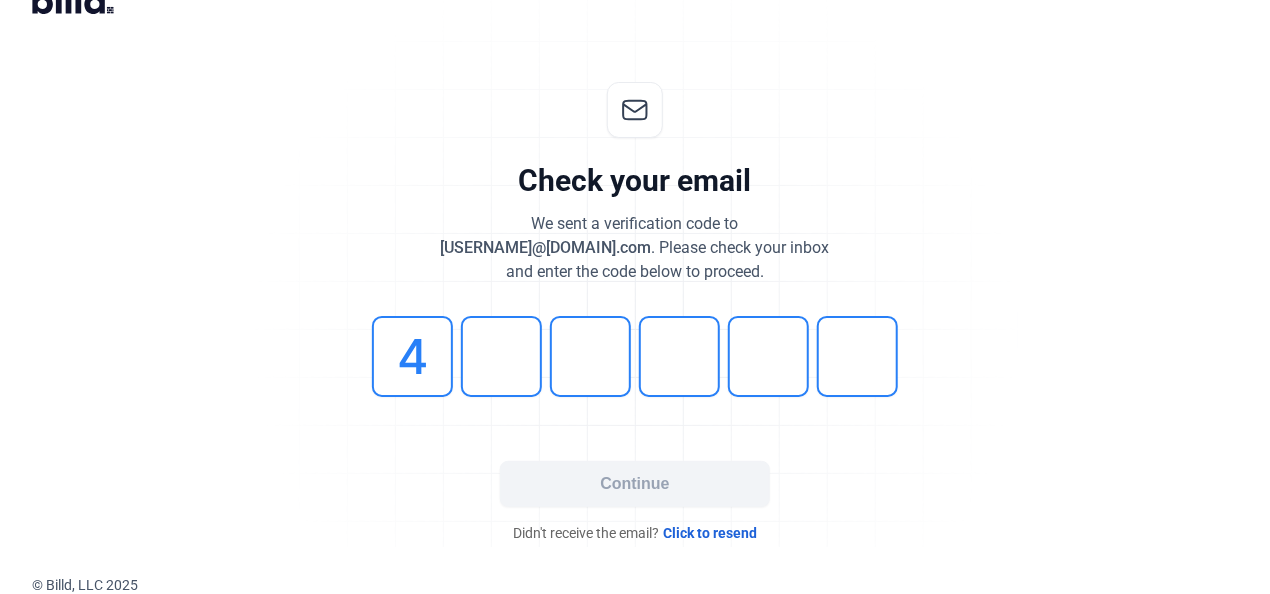 type on "4" 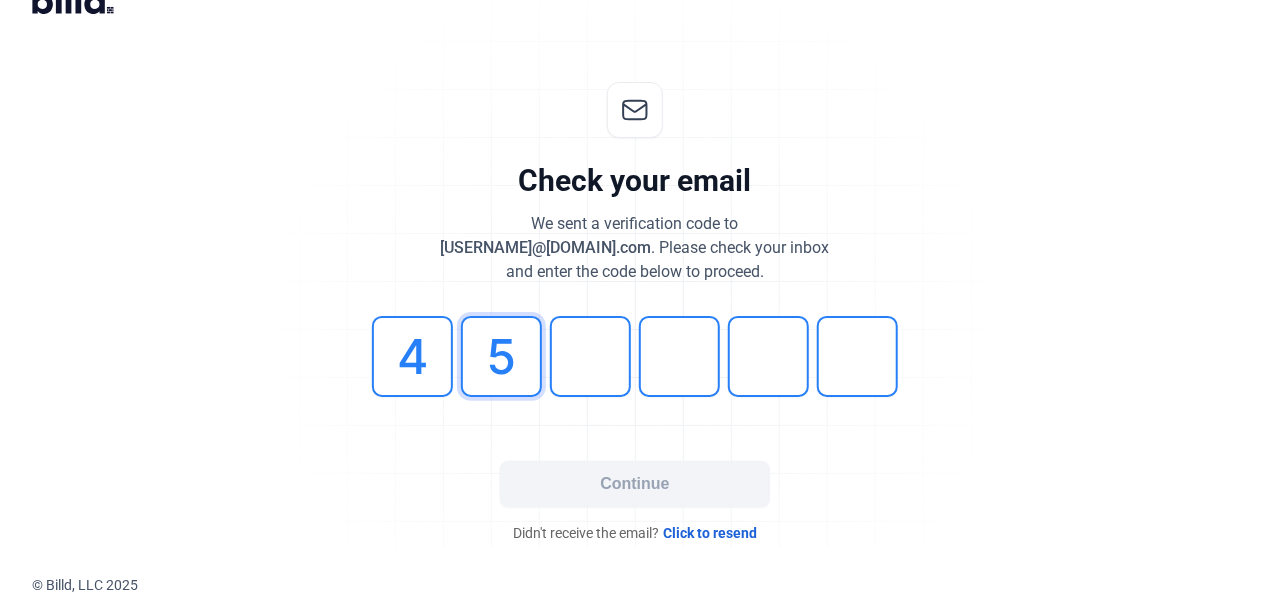 type on "5" 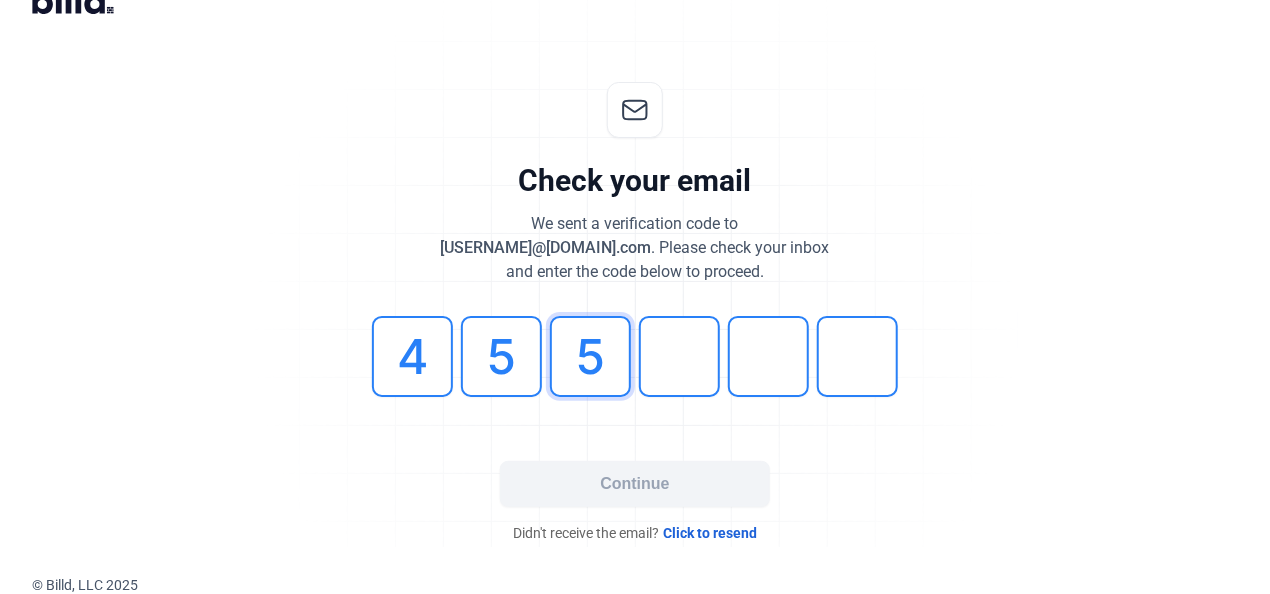 type on "5" 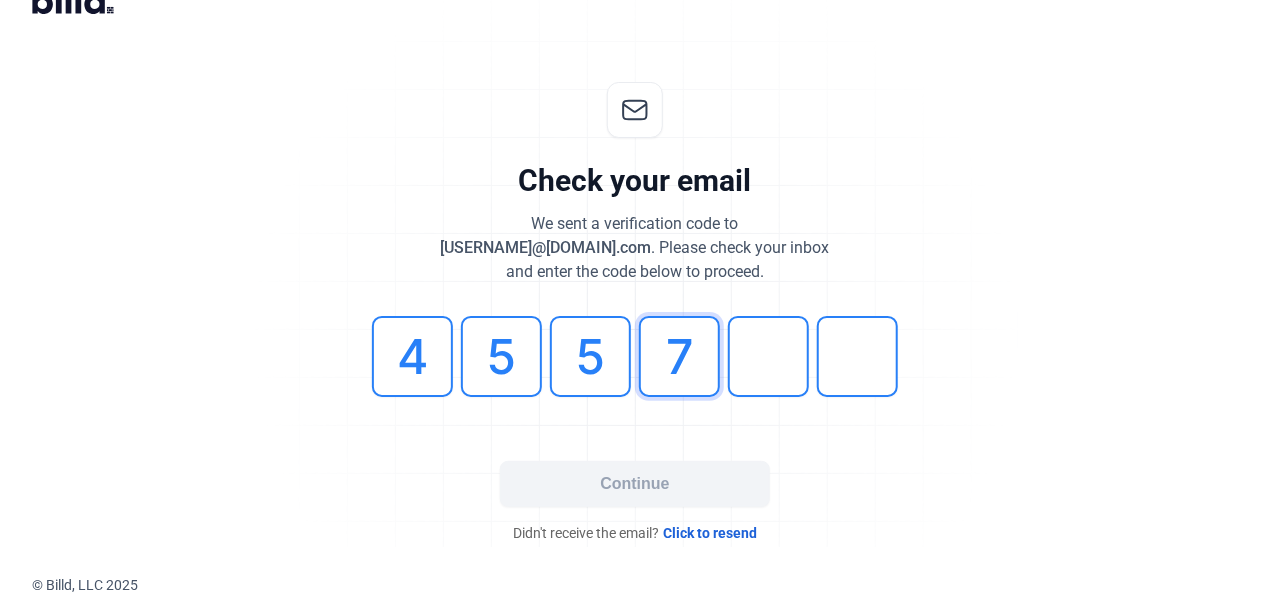 type on "7" 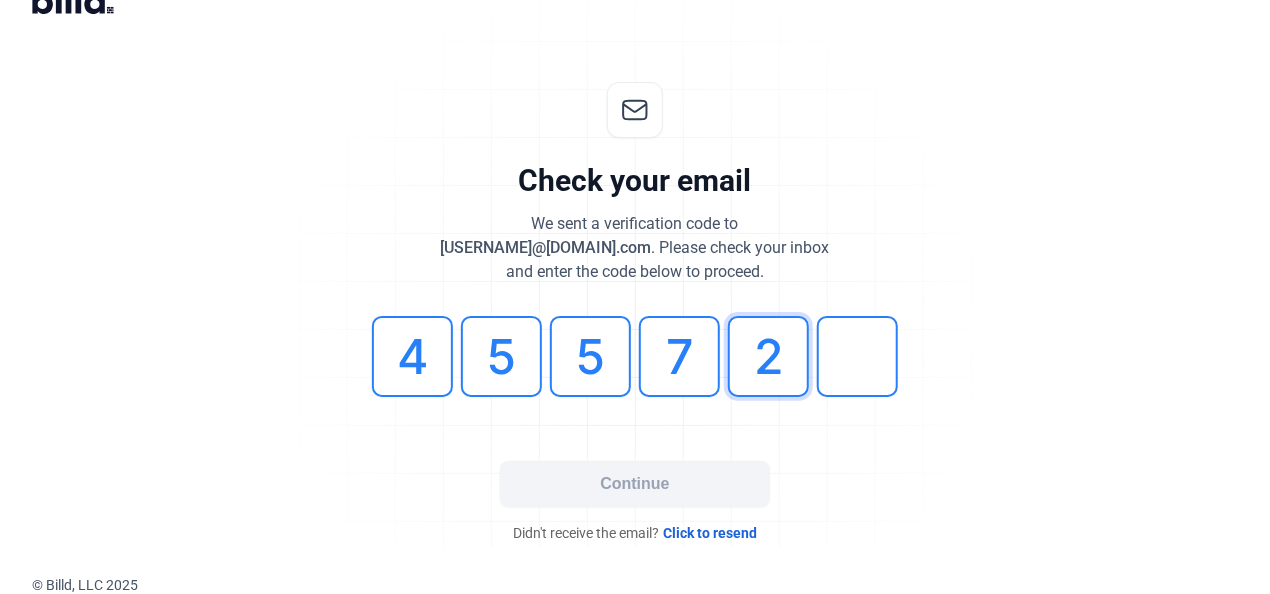 type on "2" 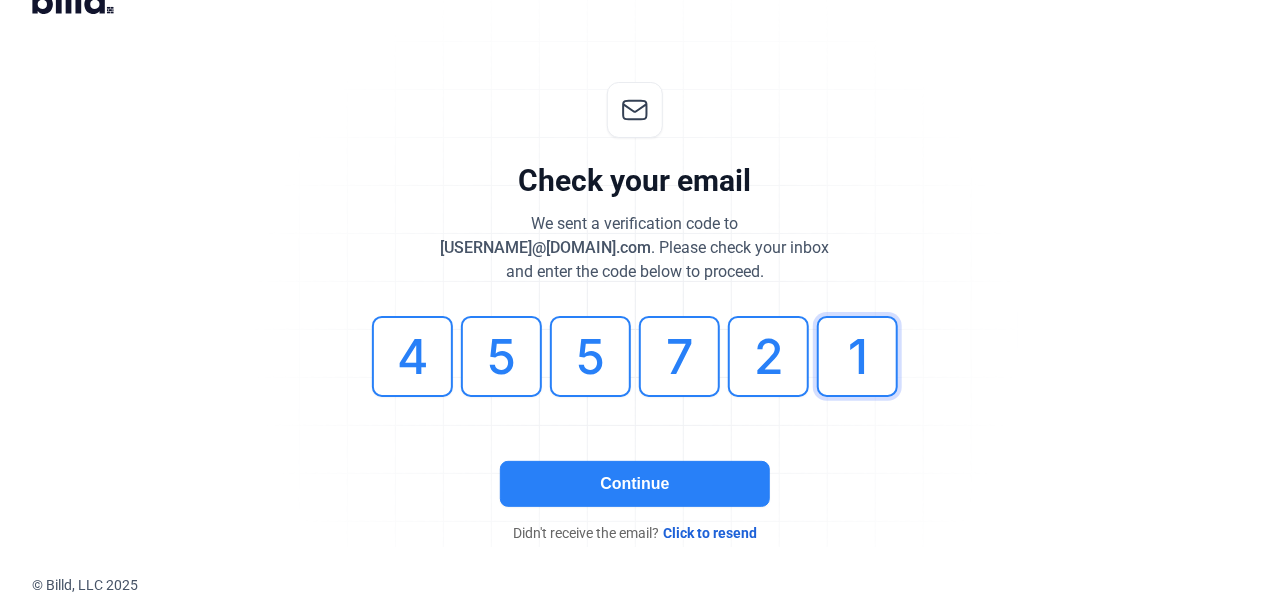 type on "1" 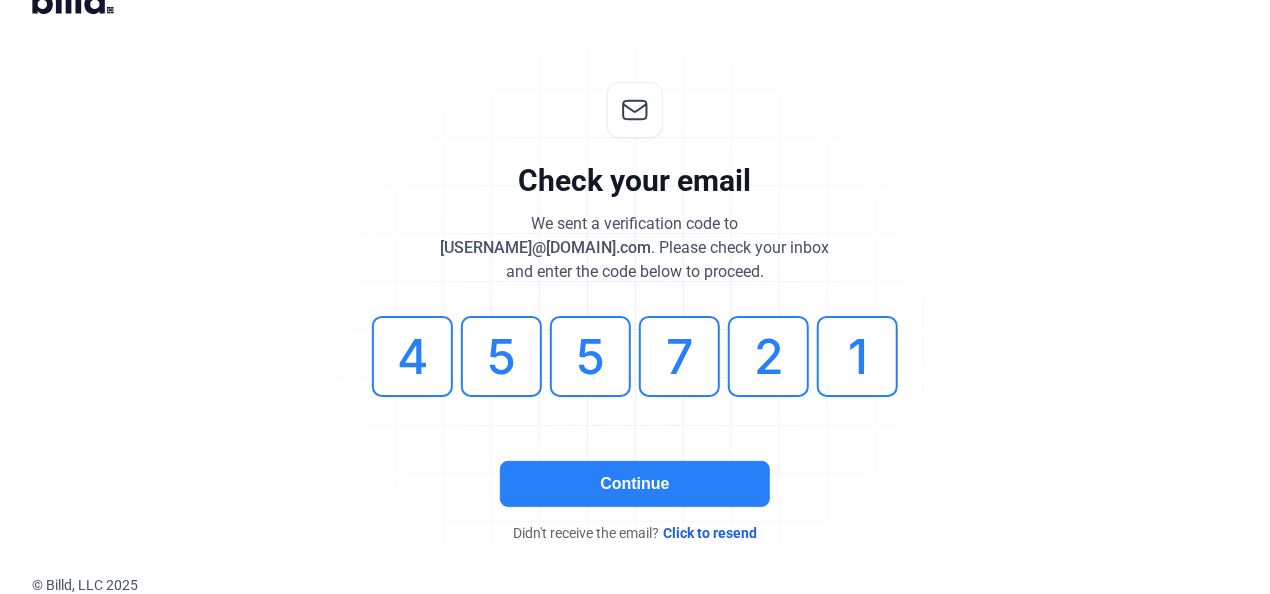 click on "Continue" 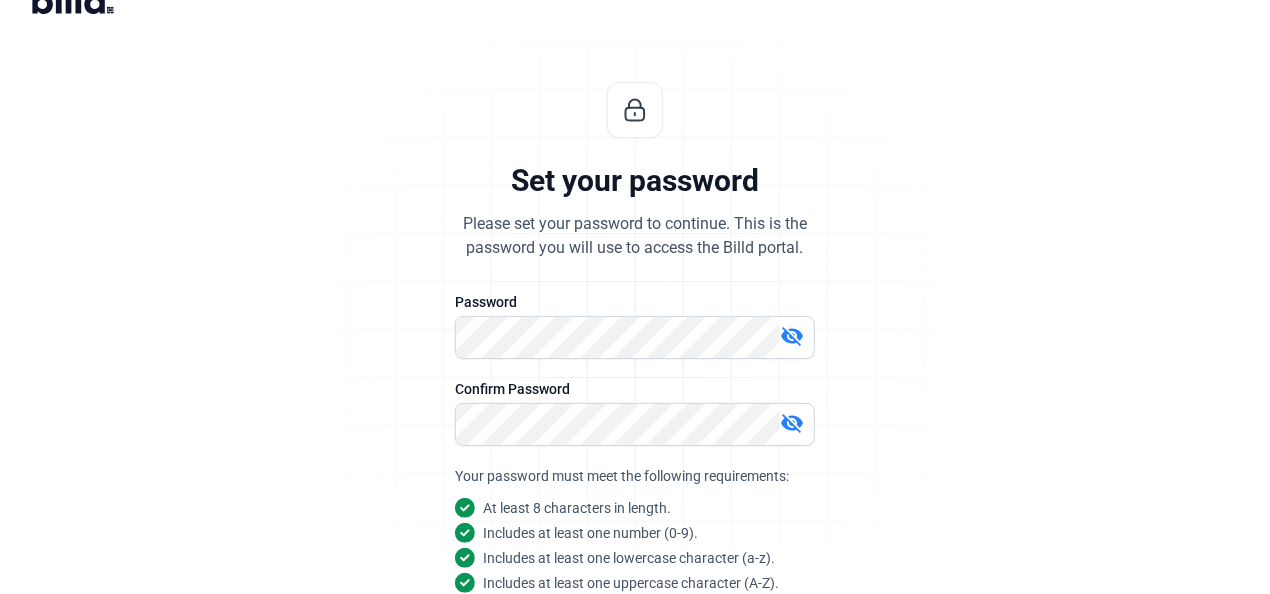 click on "visibility_off" at bounding box center (792, 336) 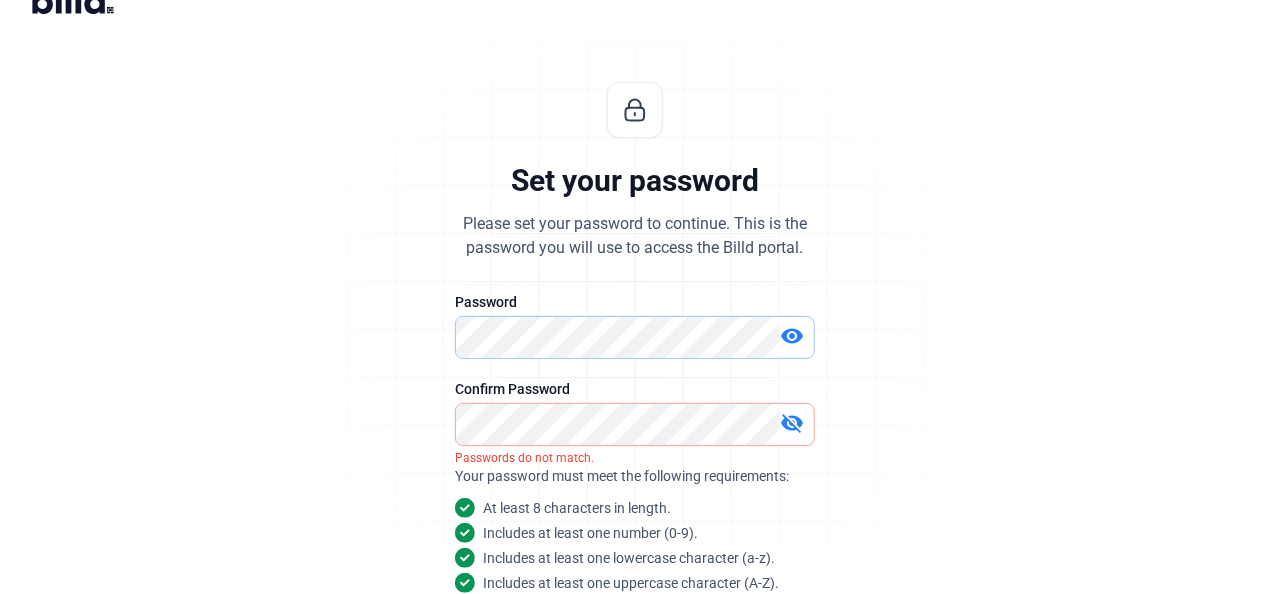 click on "Set your password  Please set your password to continue. This is the  password you will use to access the Billd portal.   Password   visibility   Confirm Password   visibility_off  Passwords do not match. Your password must meet the following requirements: At least 8 characters in length. Includes at least one number (0-9). Includes at least one lowercase character (a-z). Includes at least one uppercase character (A-Z). Includes at least one special character.   (^ $ * . [ ] { } ( ) ? - " ! @ # % & / , > < ' : ; | _ ~ ` + =).  Continue  lock_outline  Your information is safe and secure." 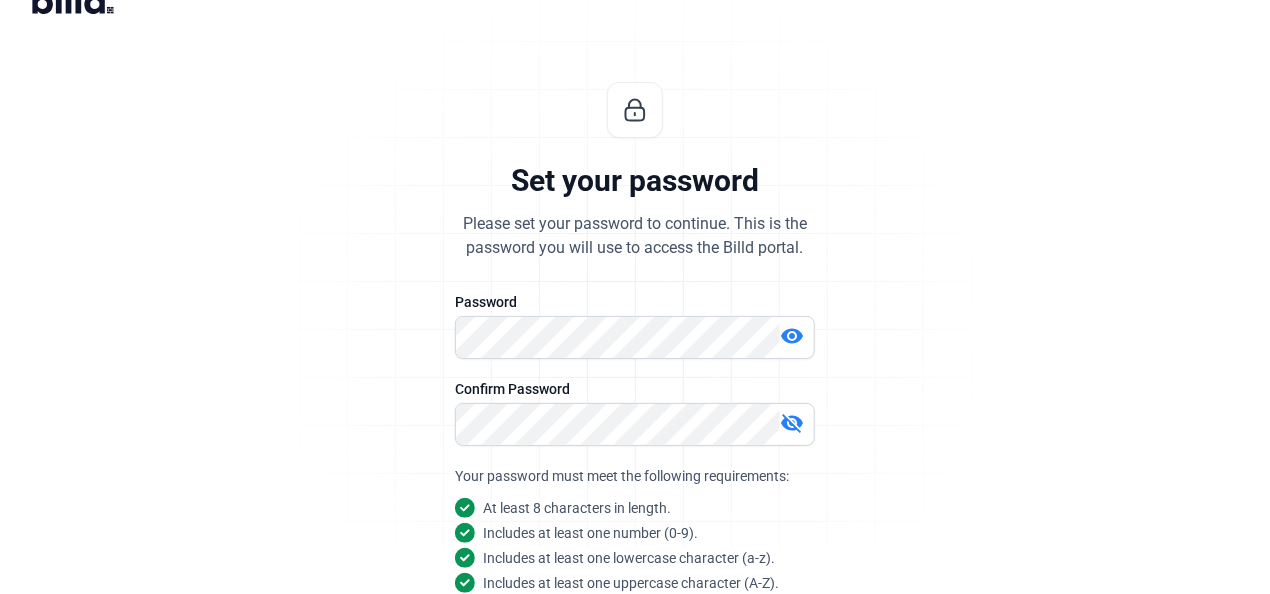 click on "visibility_off" at bounding box center [792, 423] 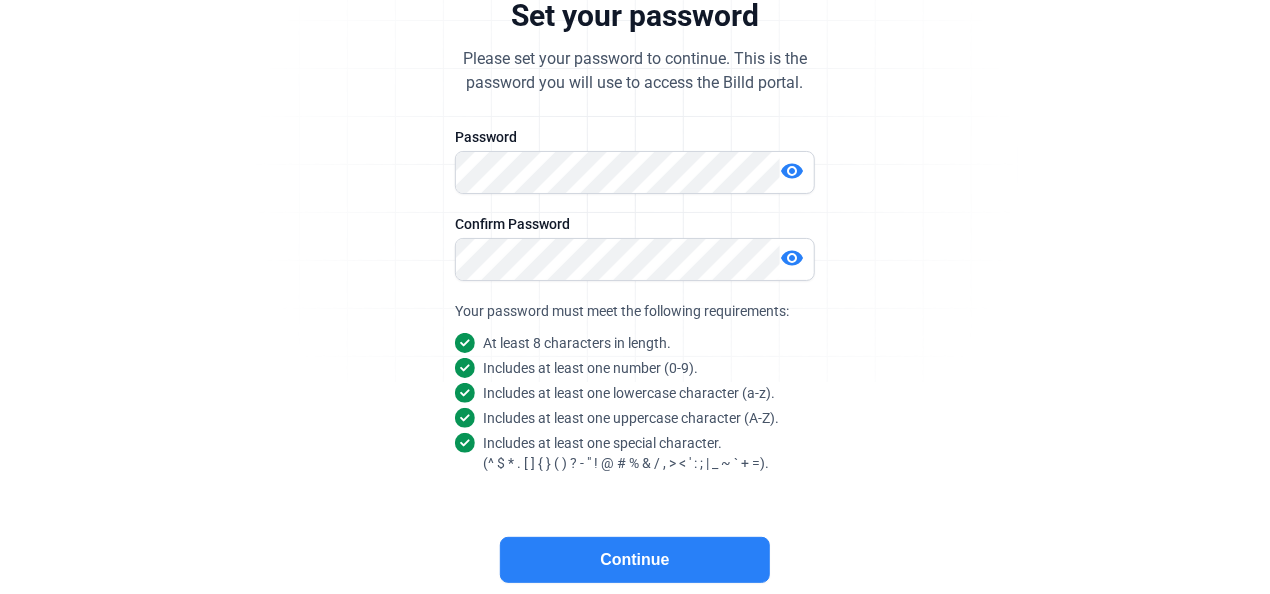 scroll, scrollTop: 247, scrollLeft: 0, axis: vertical 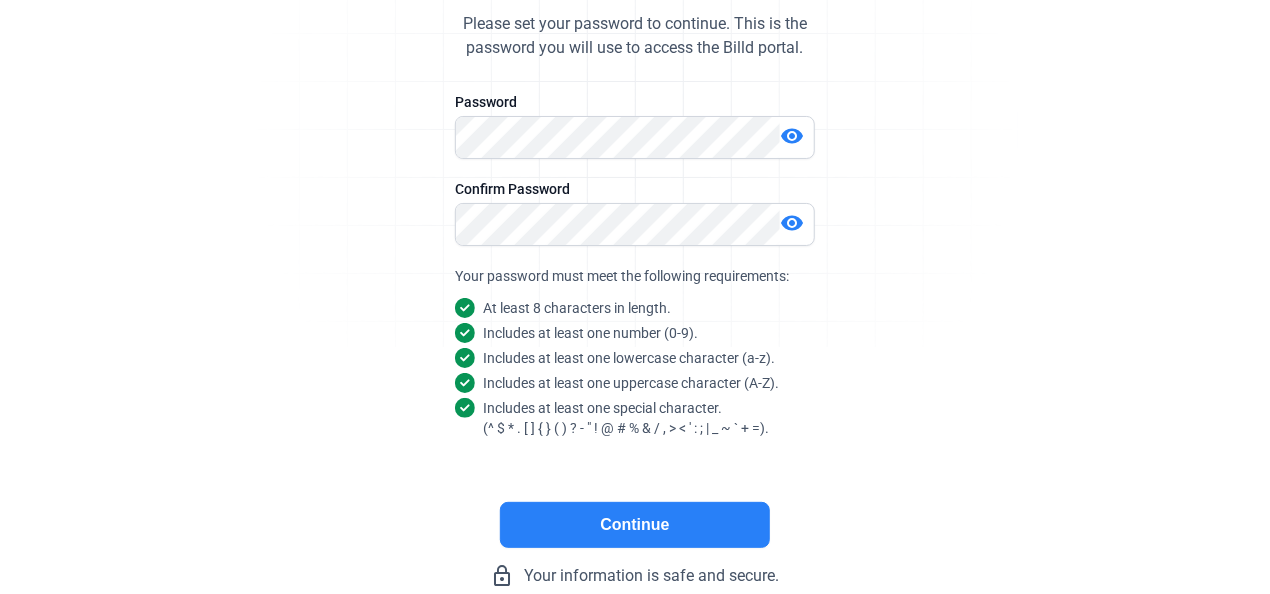 click on "Continue" 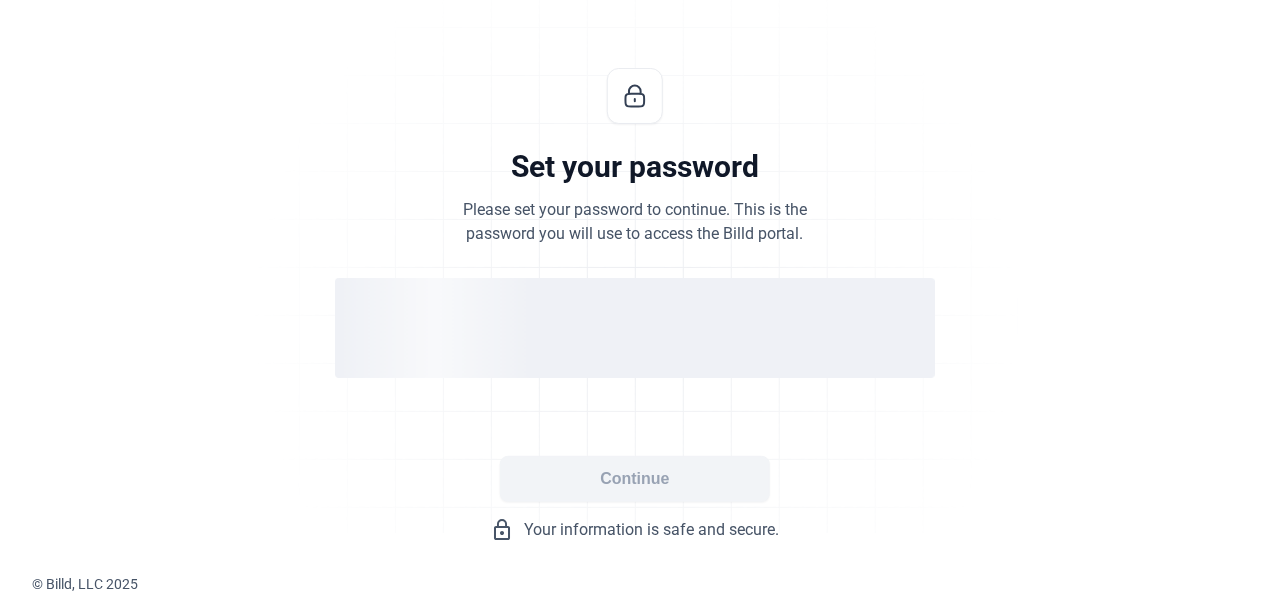 scroll, scrollTop: 60, scrollLeft: 0, axis: vertical 